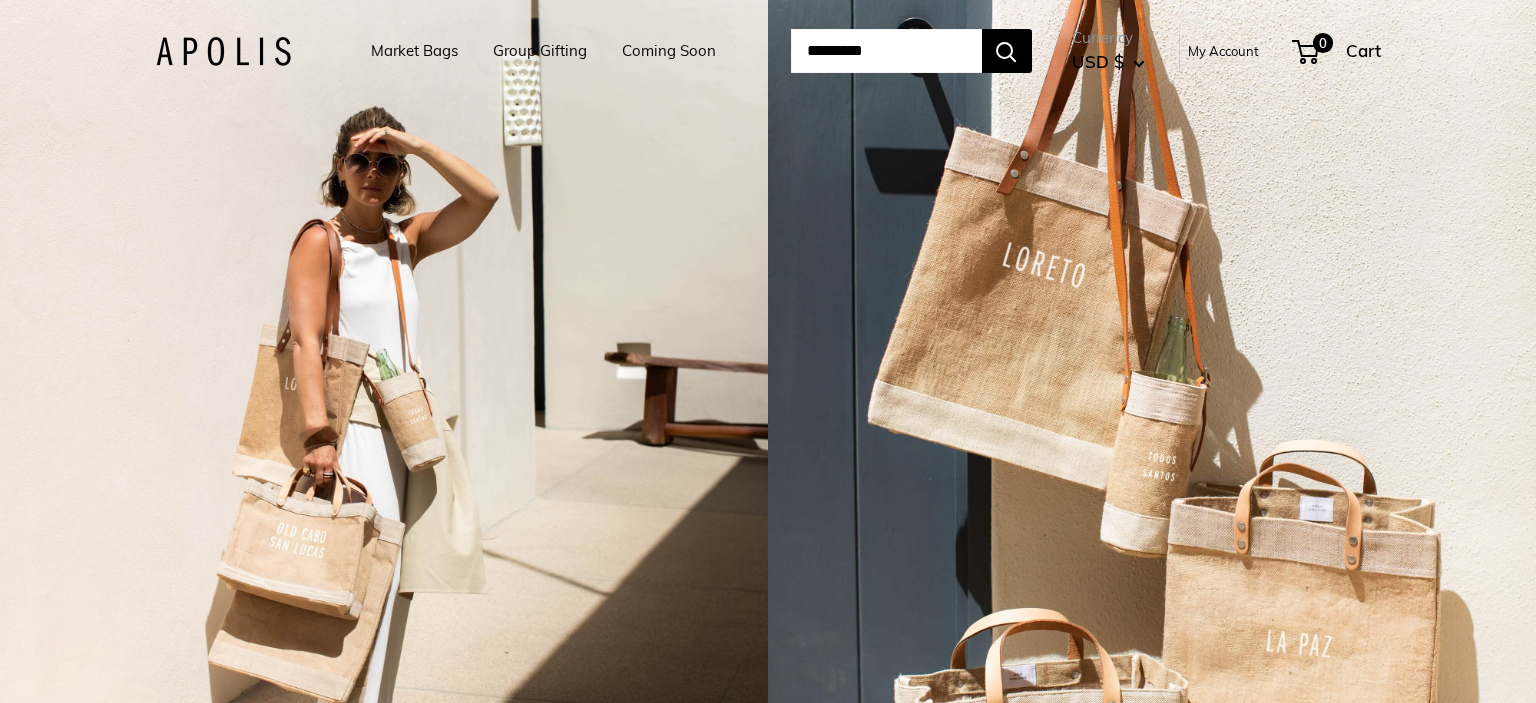 scroll, scrollTop: 0, scrollLeft: 0, axis: both 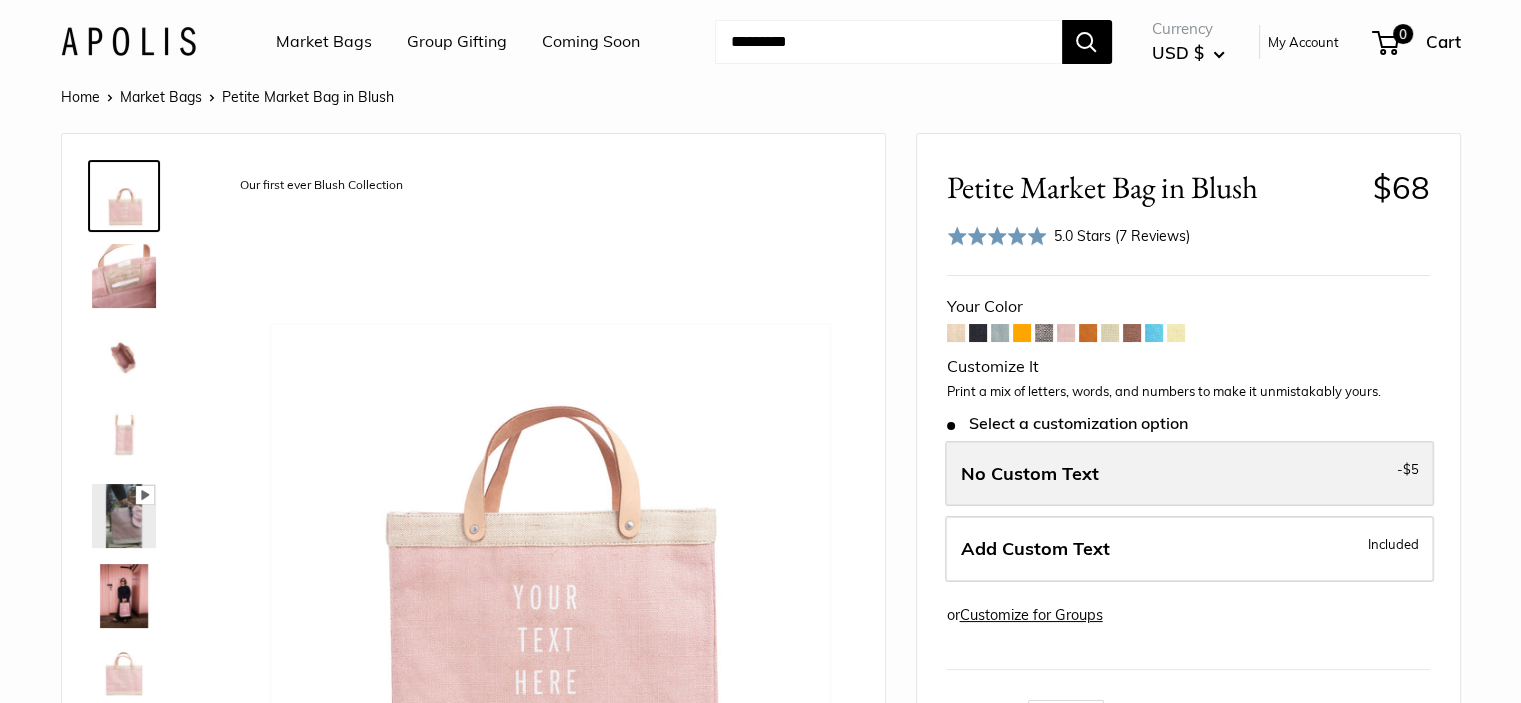click on "No Custom Text" at bounding box center [1030, 473] 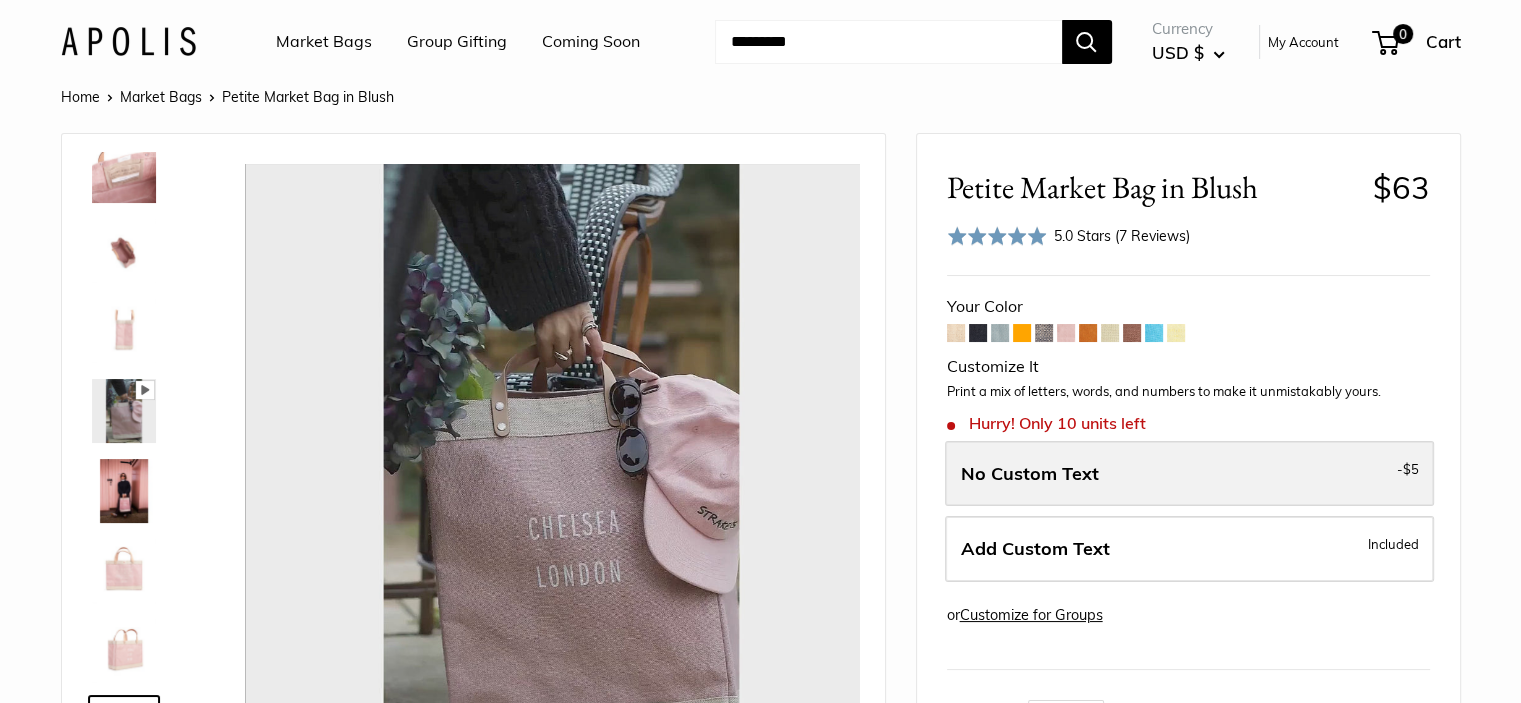 scroll, scrollTop: 128, scrollLeft: 0, axis: vertical 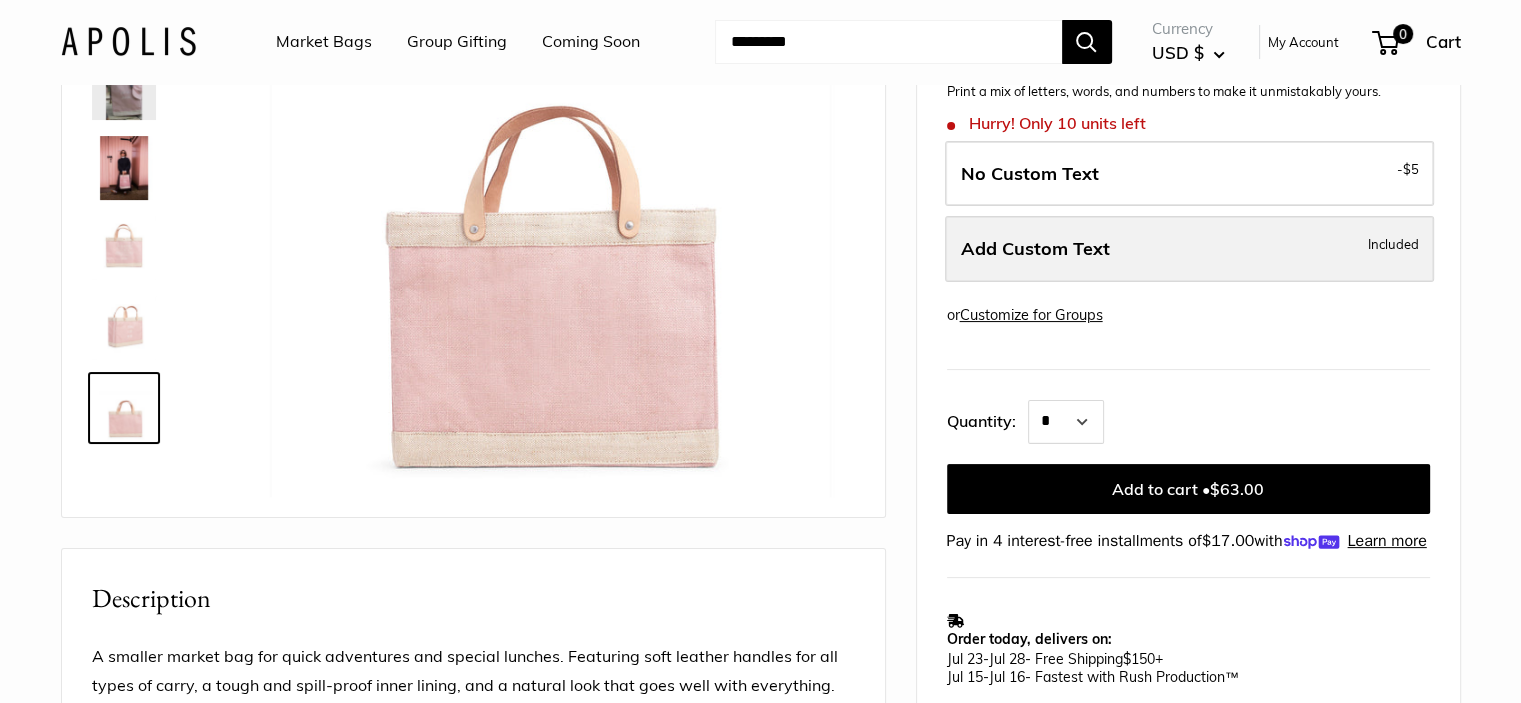 click on "Add Custom Text" at bounding box center [1035, 248] 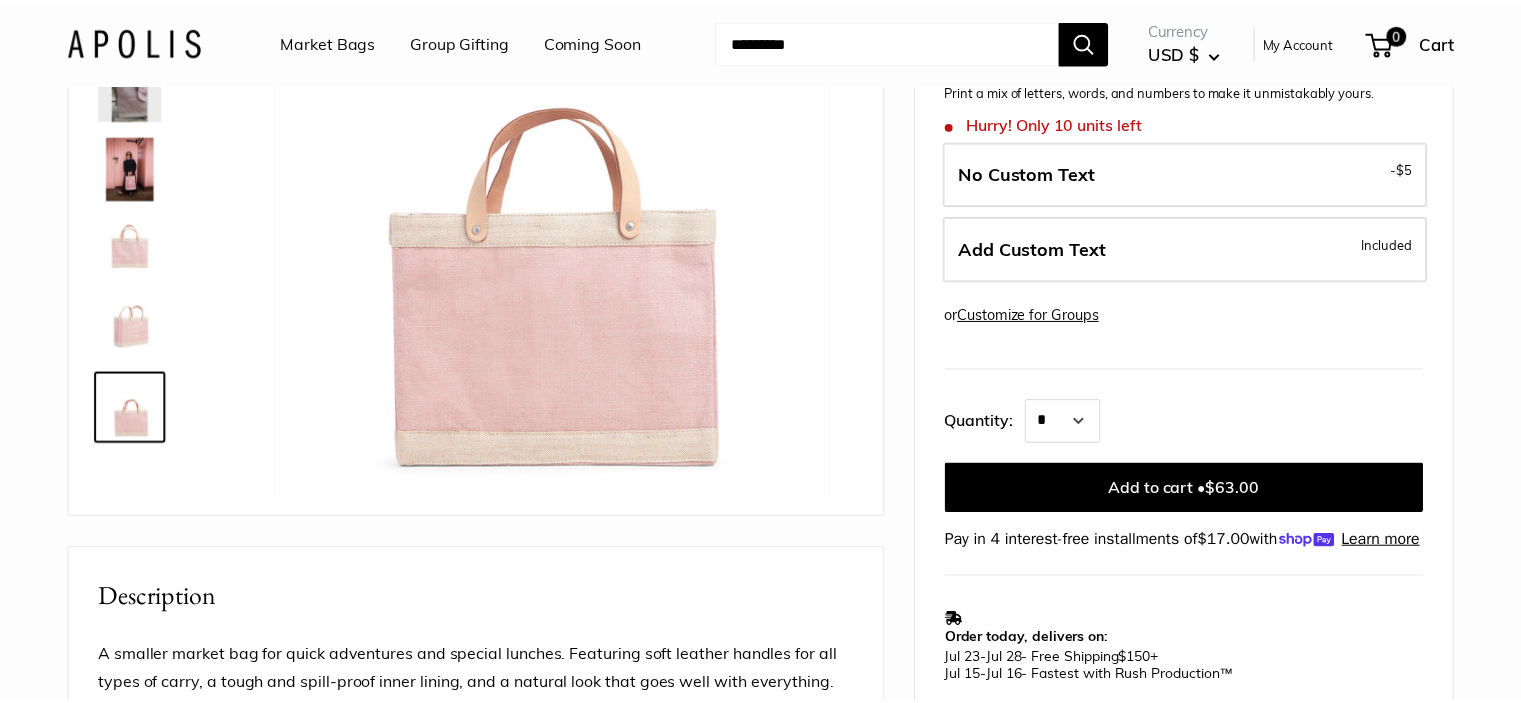 scroll, scrollTop: 0, scrollLeft: 0, axis: both 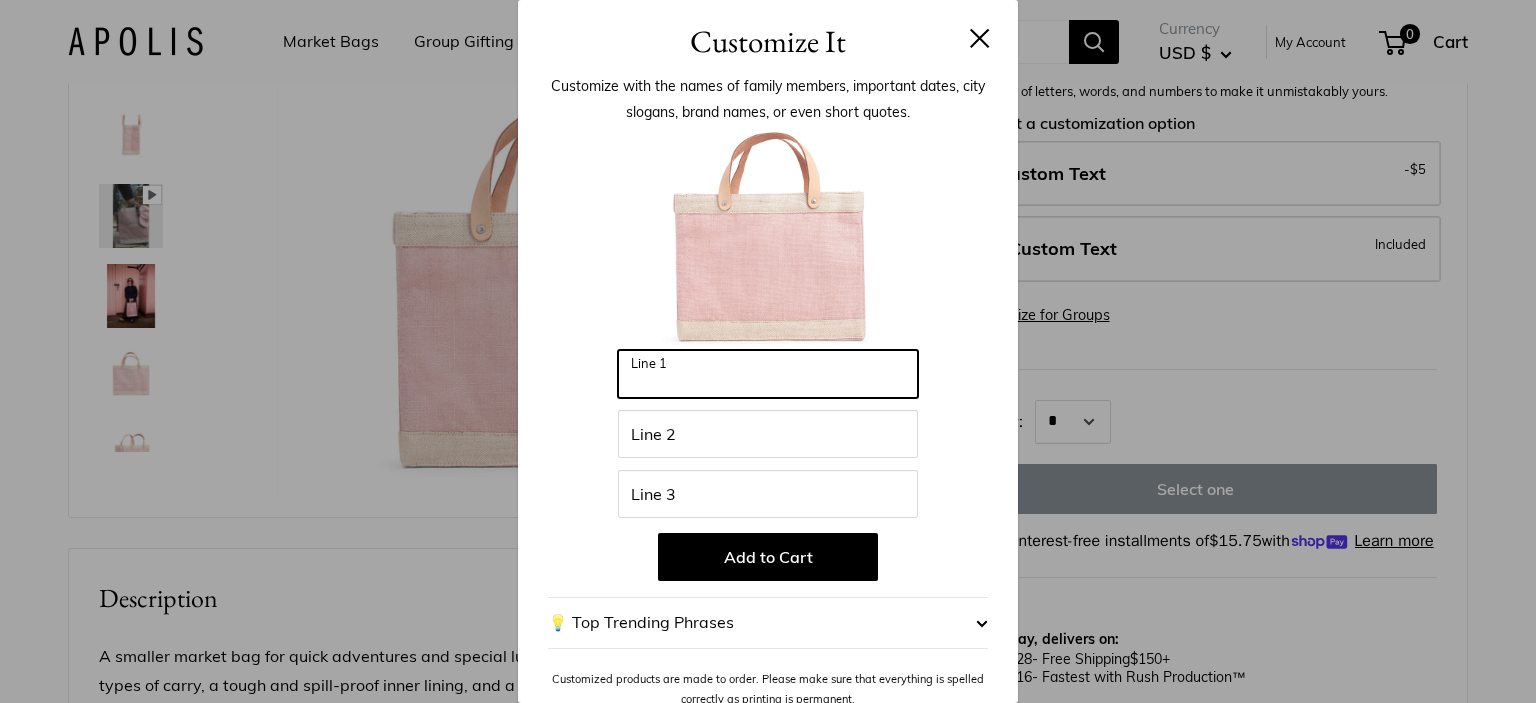 click on "Line 1" at bounding box center [768, 374] 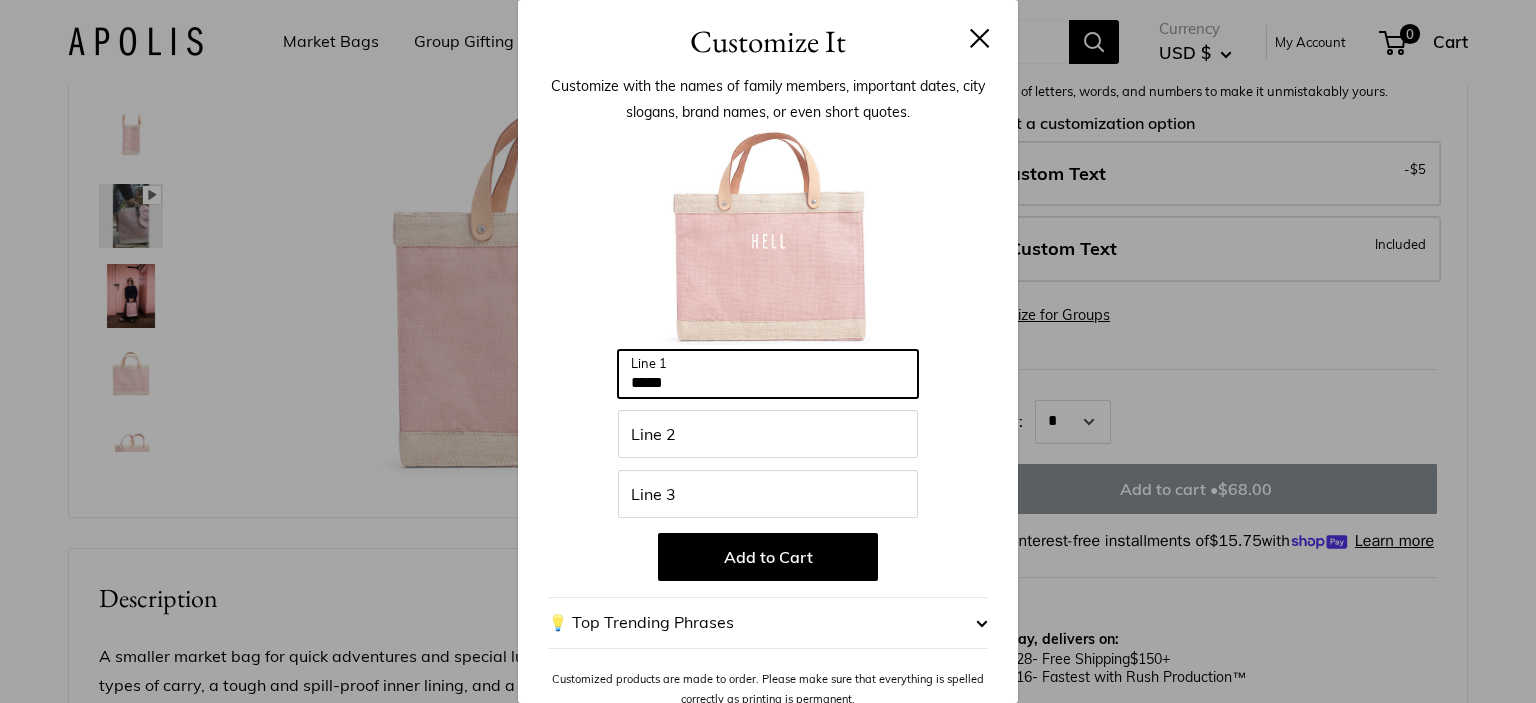 type on "*****" 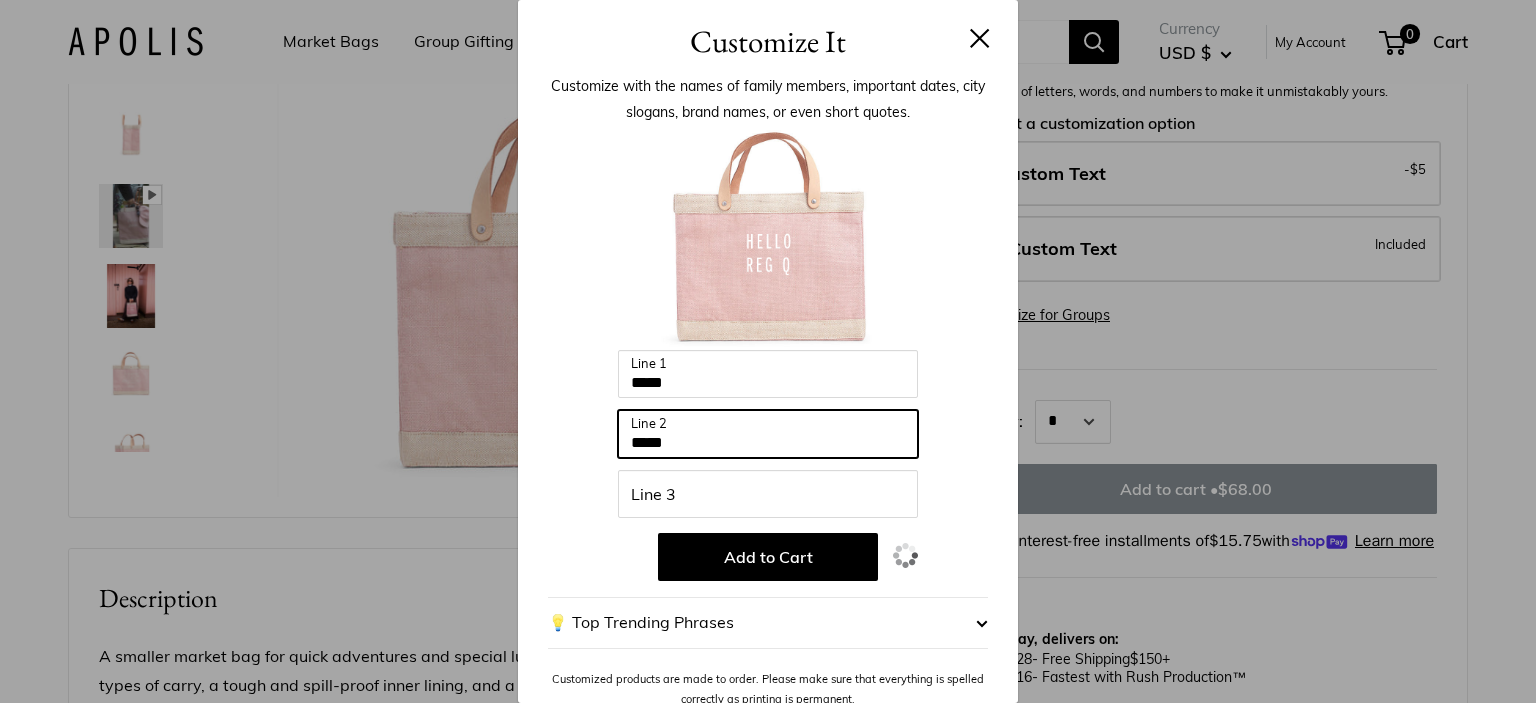 type on "*****" 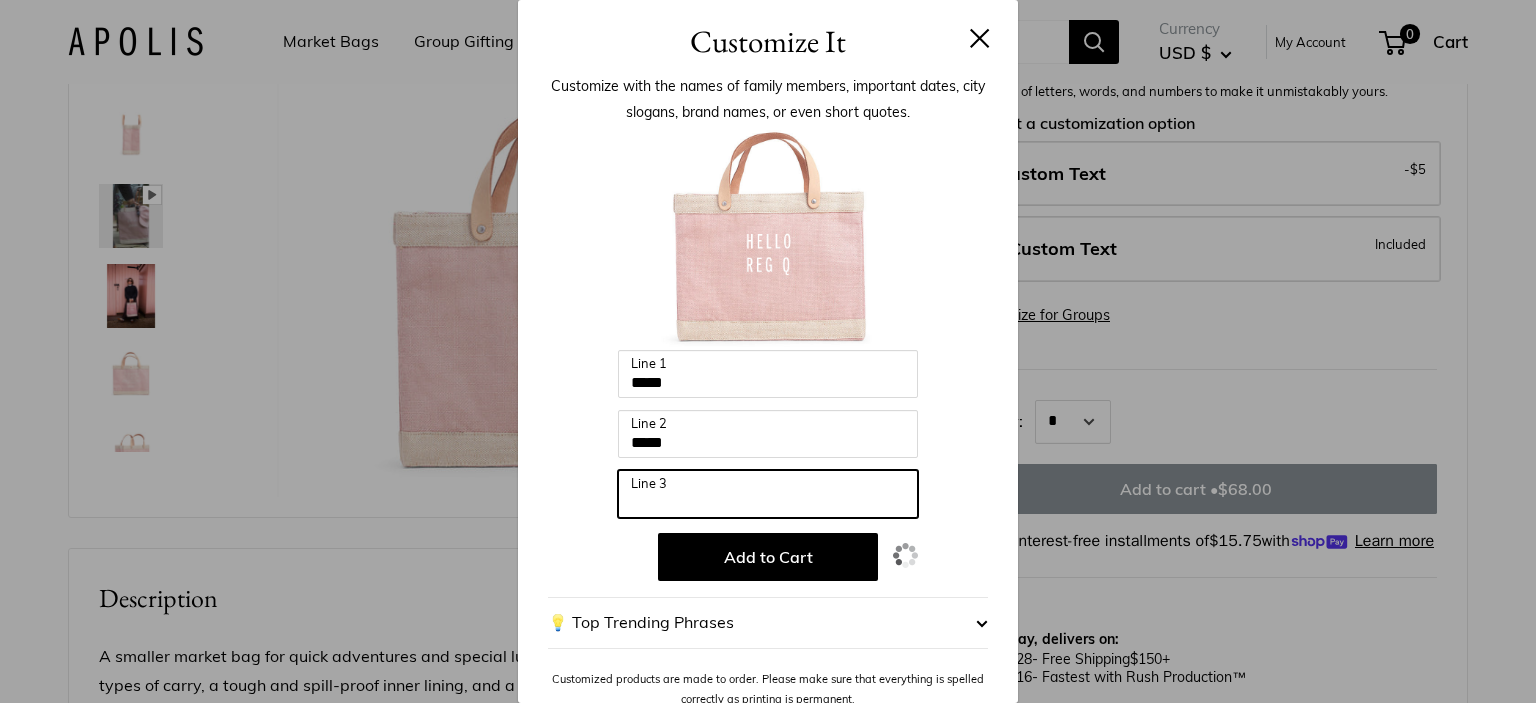 click on "Line 3" at bounding box center (768, 494) 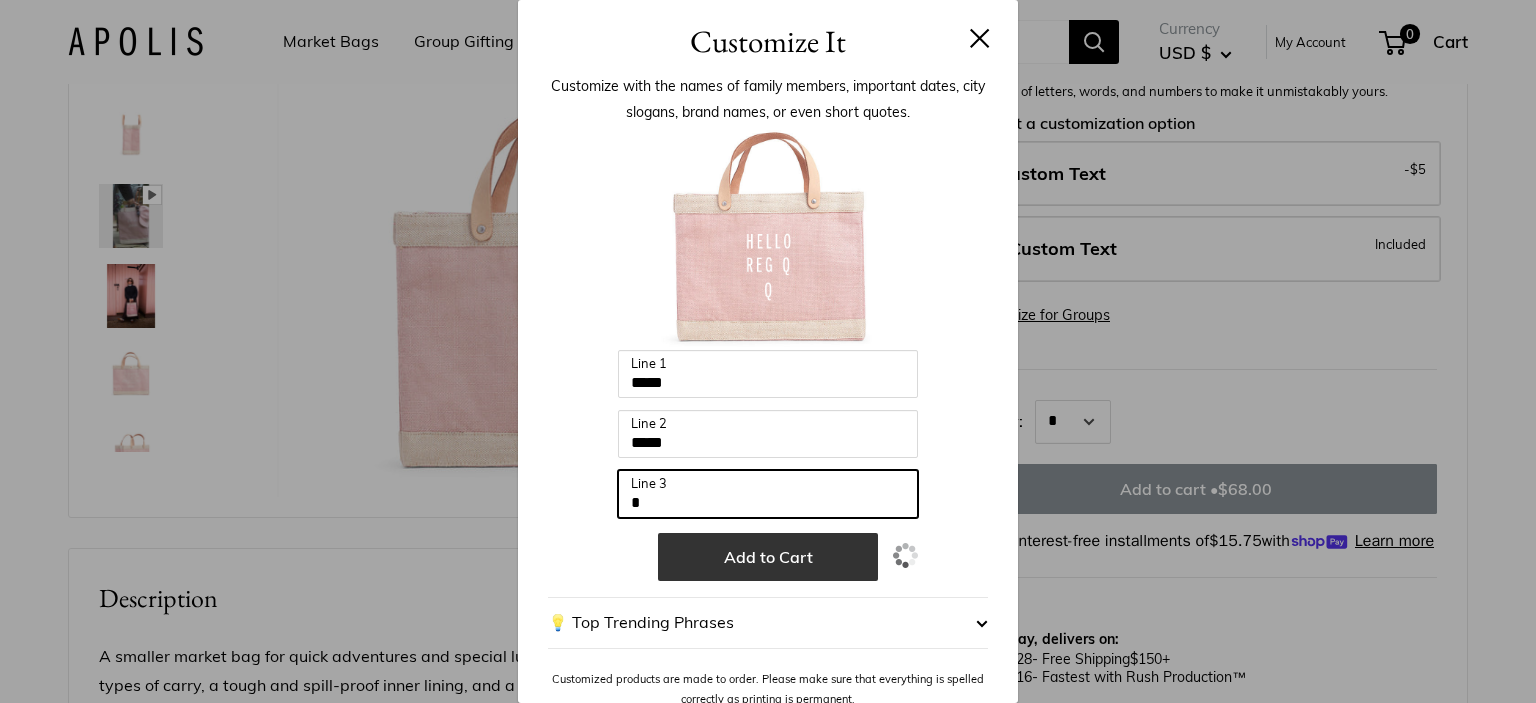 type on "*" 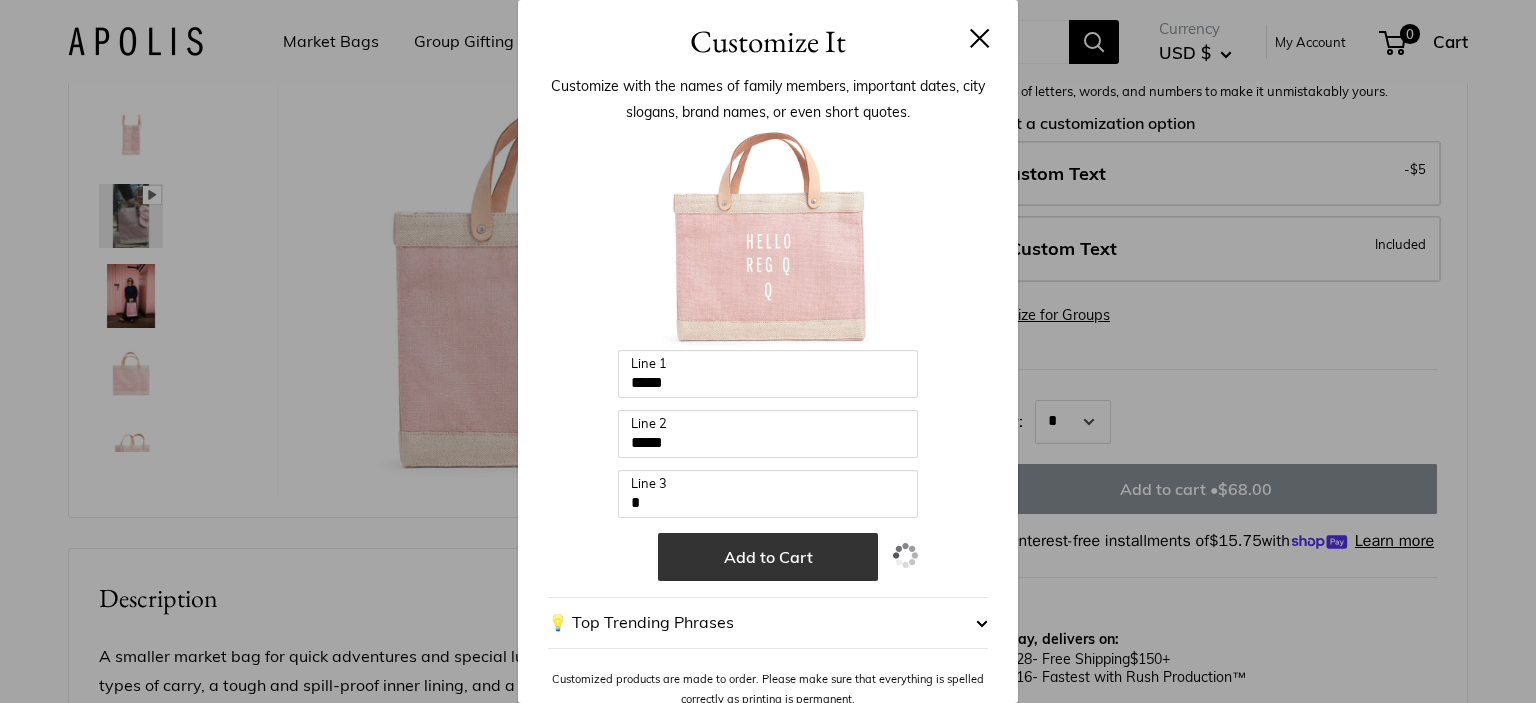 click on "Add to Cart" at bounding box center [768, 557] 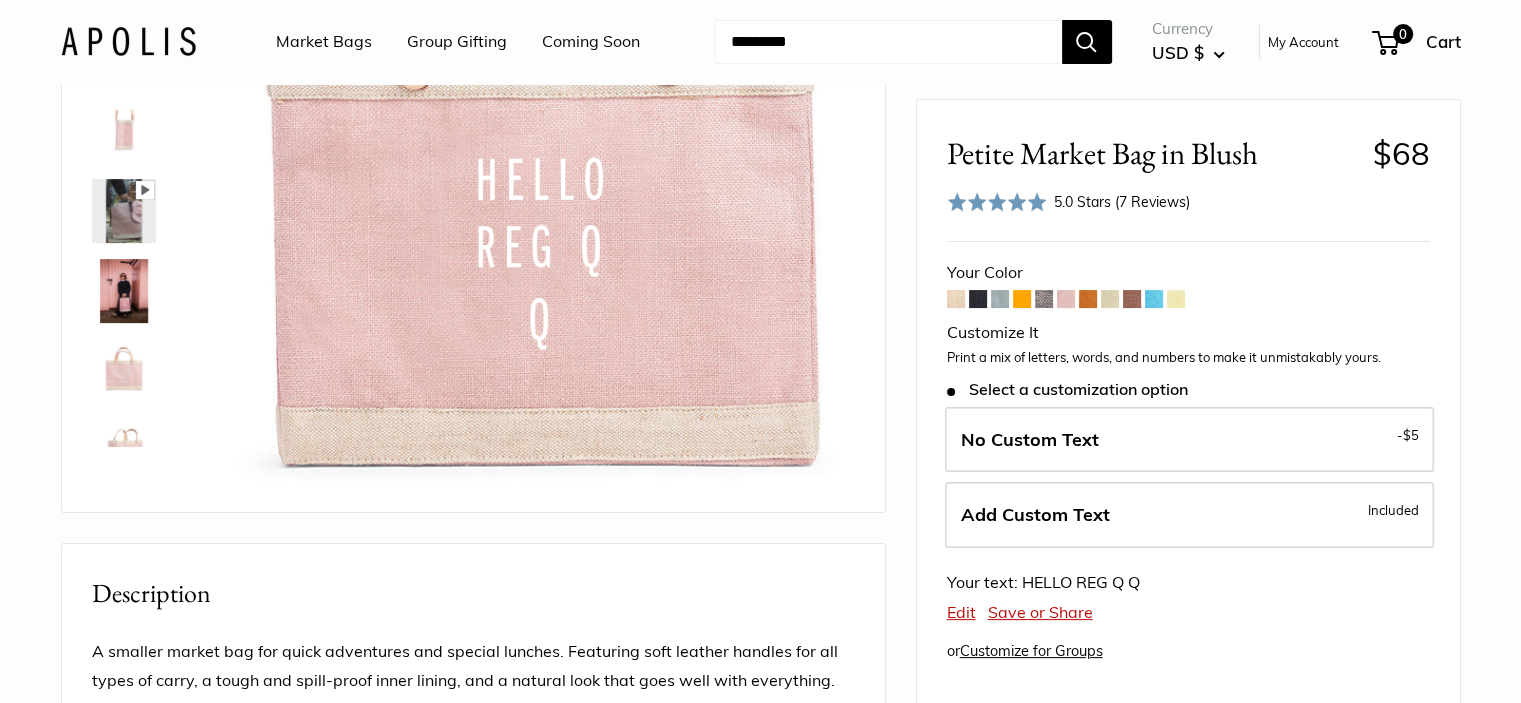 scroll, scrollTop: 400, scrollLeft: 0, axis: vertical 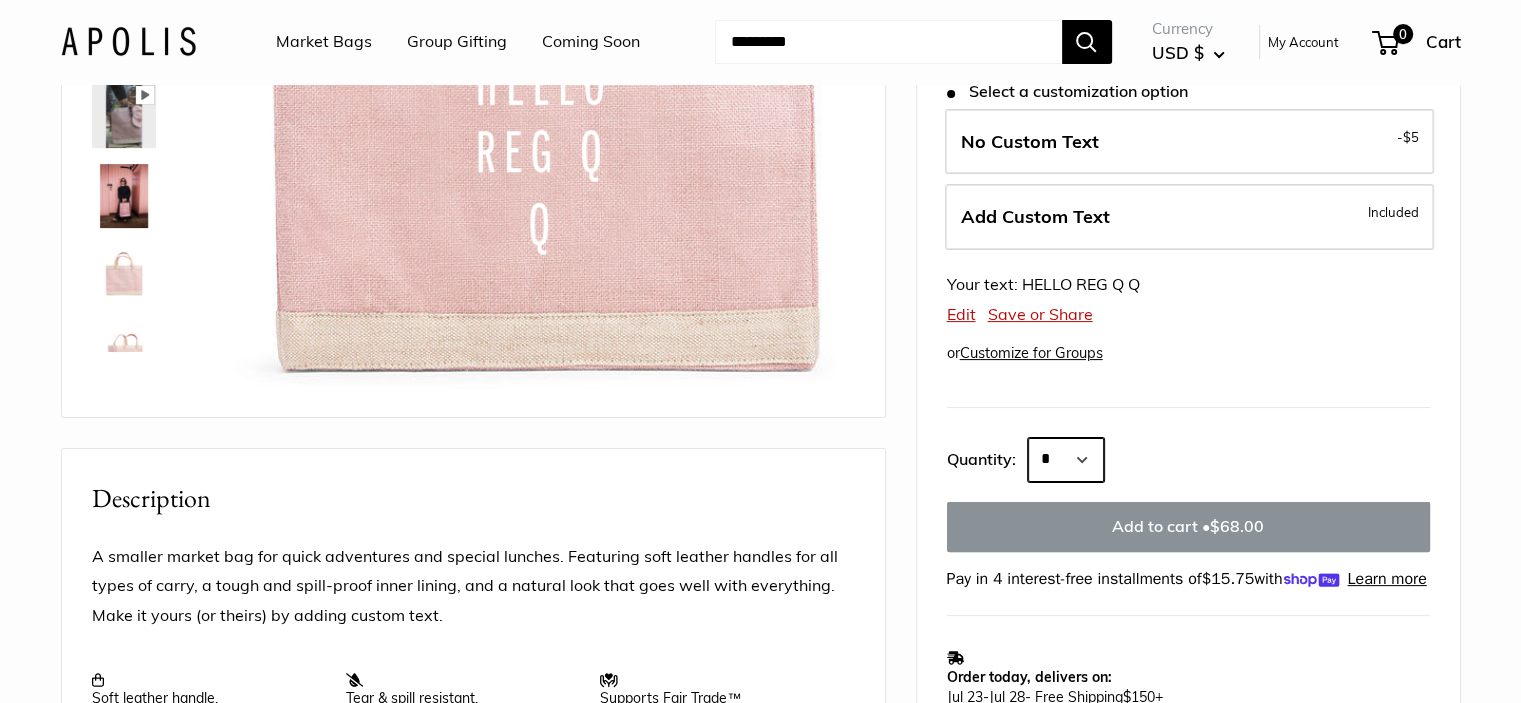 click on "* * * * * * * * * *** *** *** *** *** *** *** *** *** *** *** *** *** *** *** *** *** *** *** *** *** *** *** *** *** *** *** *** *** *** *** *** *** *** *** *** *** *** *** *** *** *** *** *** *** *** *** *** *** *** *** *** *** *** *** *** *** *** *** *** *** *** *** *** *** *** *** *** *** *** *** *** *** *** *** *** *** *** *** *** *** *** *** *** *** *** *** *** *** *** ****" at bounding box center [1066, 460] 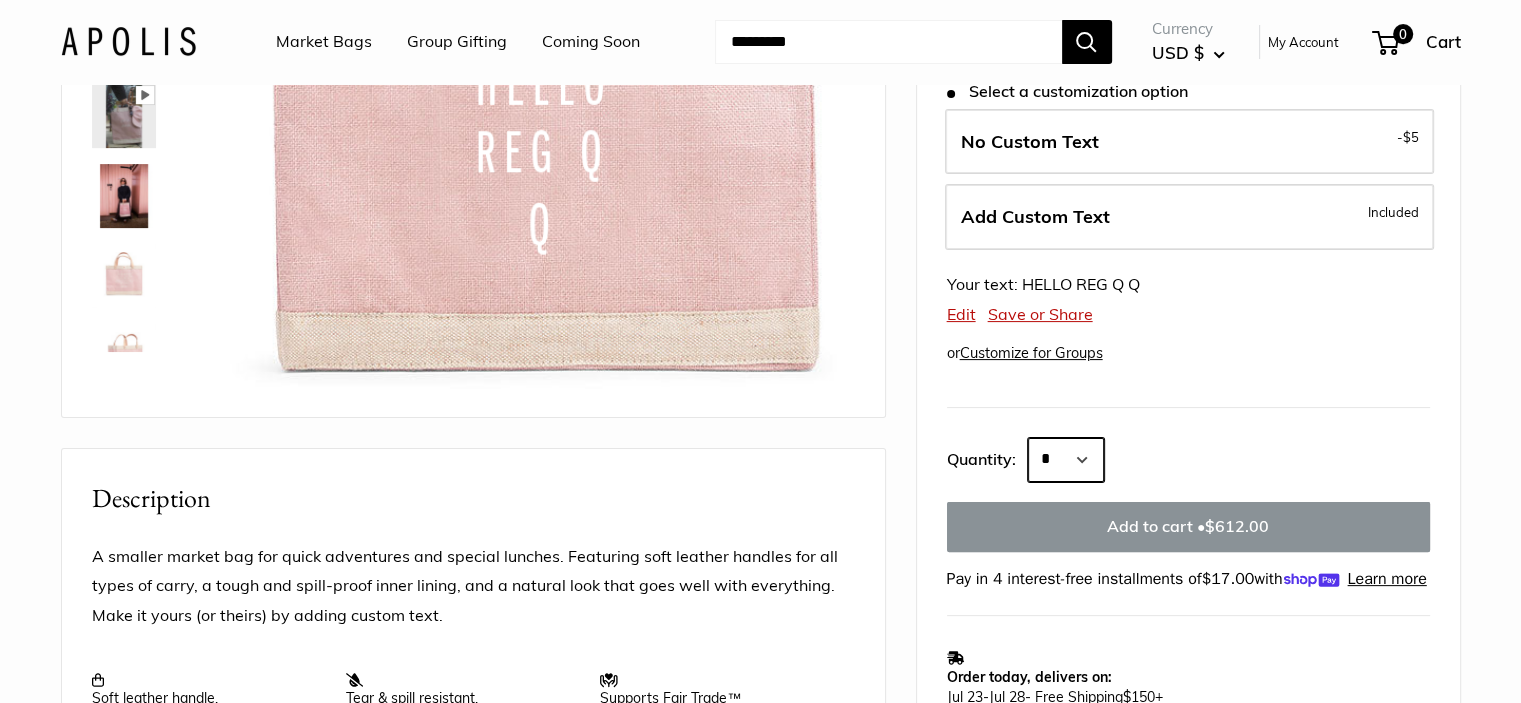 click on "* * * * * * * * * *** *** *** *** *** *** *** *** *** *** *** *** *** *** *** *** *** *** *** *** *** *** *** *** *** *** *** *** *** *** *** *** *** *** *** *** *** *** *** *** *** *** *** *** *** *** *** *** *** *** *** *** *** *** *** *** *** *** *** *** *** *** *** *** *** *** *** *** *** *** *** *** *** *** *** *** *** *** *** *** *** *** *** *** *** *** *** *** *** *** ****" at bounding box center [1066, 460] 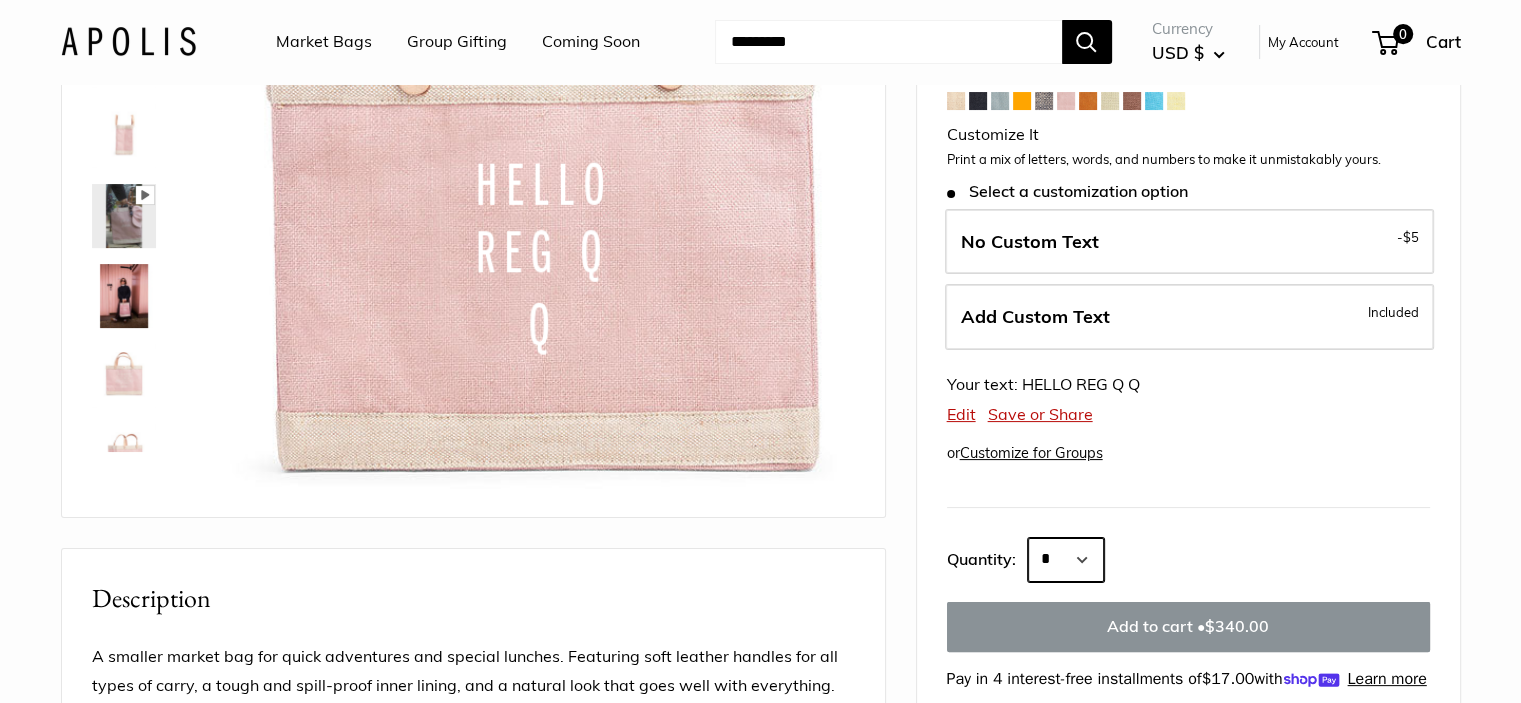 click on "* * * * * * * * * *** *** *** *** *** *** *** *** *** *** *** *** *** *** *** *** *** *** *** *** *** *** *** *** *** *** *** *** *** *** *** *** *** *** *** *** *** *** *** *** *** *** *** *** *** *** *** *** *** *** *** *** *** *** *** *** *** *** *** *** *** *** *** *** *** *** *** *** *** *** *** *** *** *** *** *** *** *** *** *** *** *** *** *** *** *** *** *** *** *** ****" at bounding box center (1066, 560) 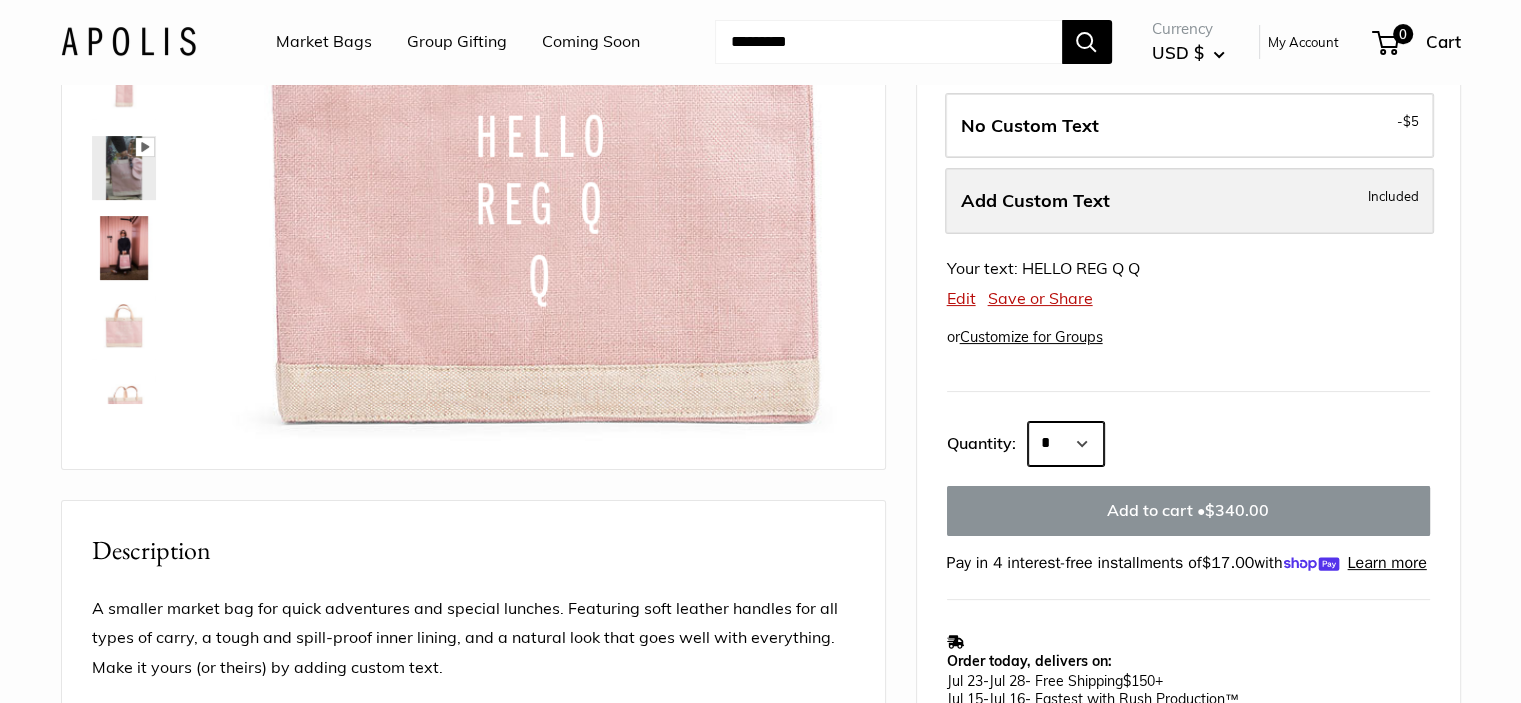 scroll, scrollTop: 400, scrollLeft: 0, axis: vertical 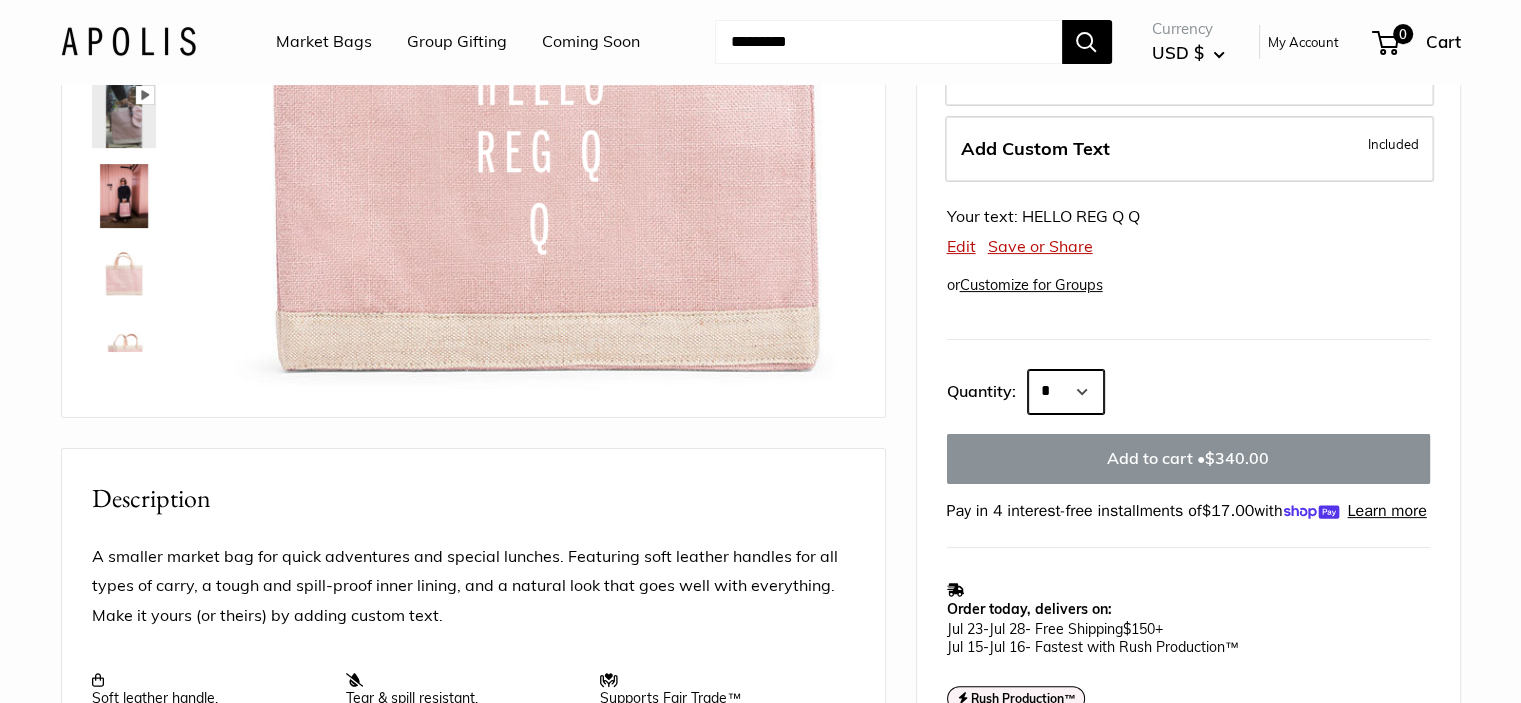 click on "* * * * * * * * * *** *** *** *** *** *** *** *** *** *** *** *** *** *** *** *** *** *** *** *** *** *** *** *** *** *** *** *** *** *** *** *** *** *** *** *** *** *** *** *** *** *** *** *** *** *** *** *** *** *** *** *** *** *** *** *** *** *** *** *** *** *** *** *** *** *** *** *** *** *** *** *** *** *** *** *** *** *** *** *** *** *** *** *** *** *** *** *** *** *** ****" at bounding box center [1066, 392] 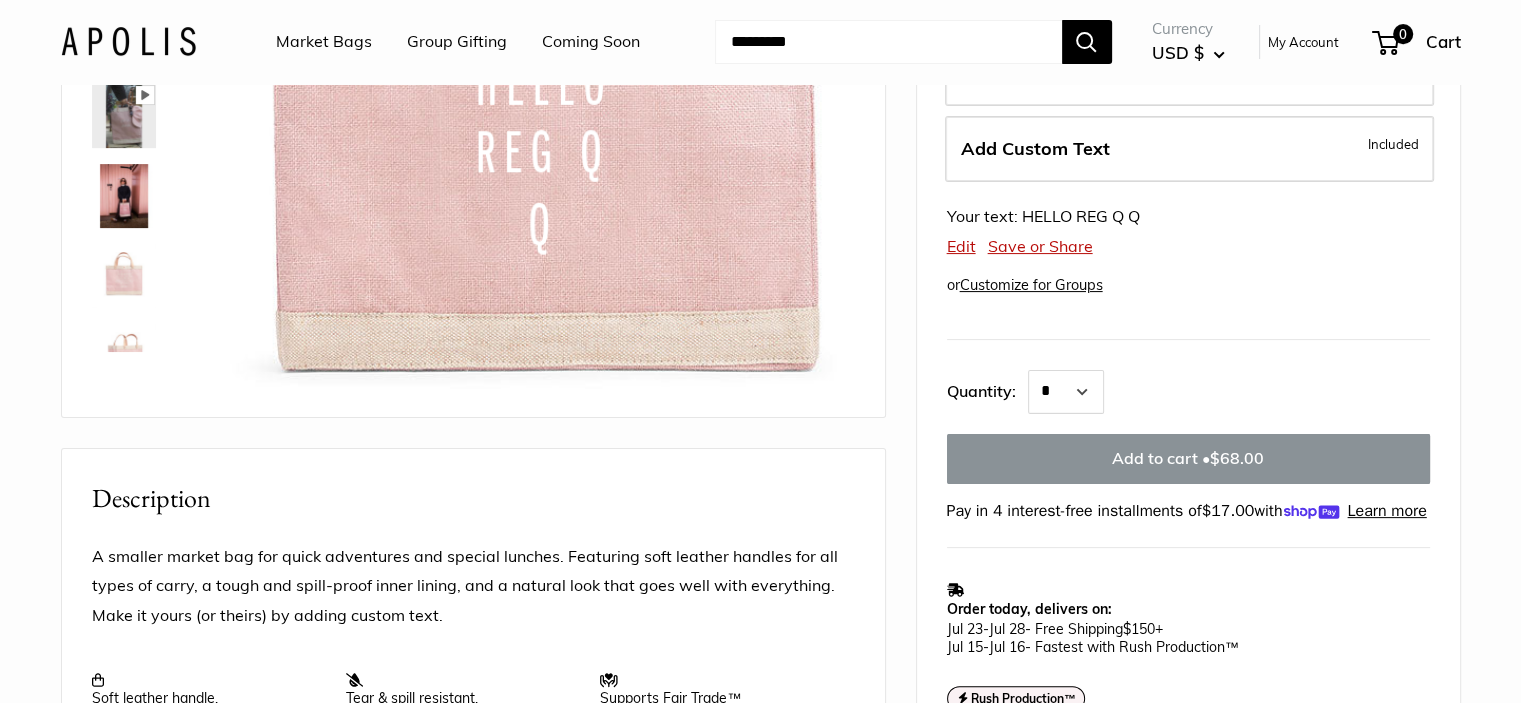 click on "Your Color
Customize It
-" at bounding box center [1188, 207] 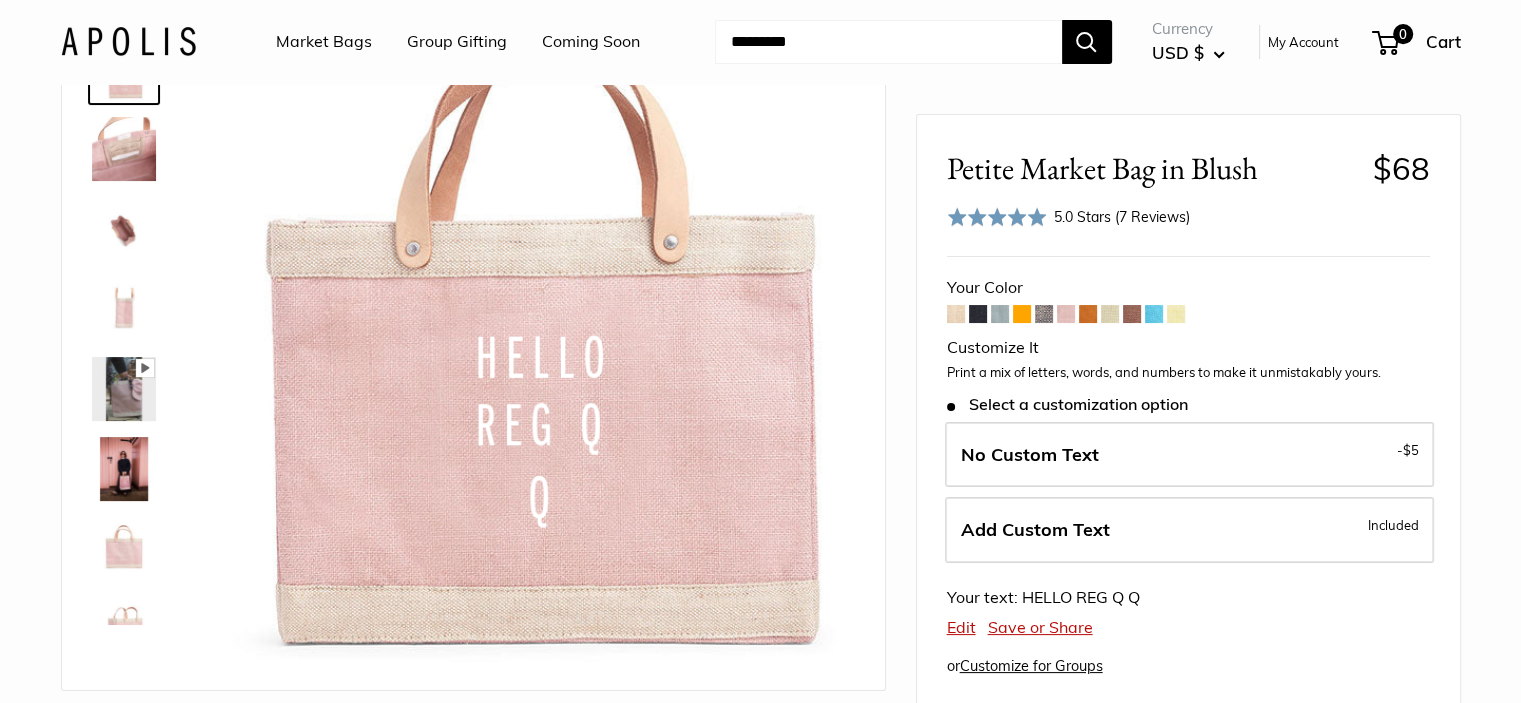 scroll, scrollTop: 200, scrollLeft: 0, axis: vertical 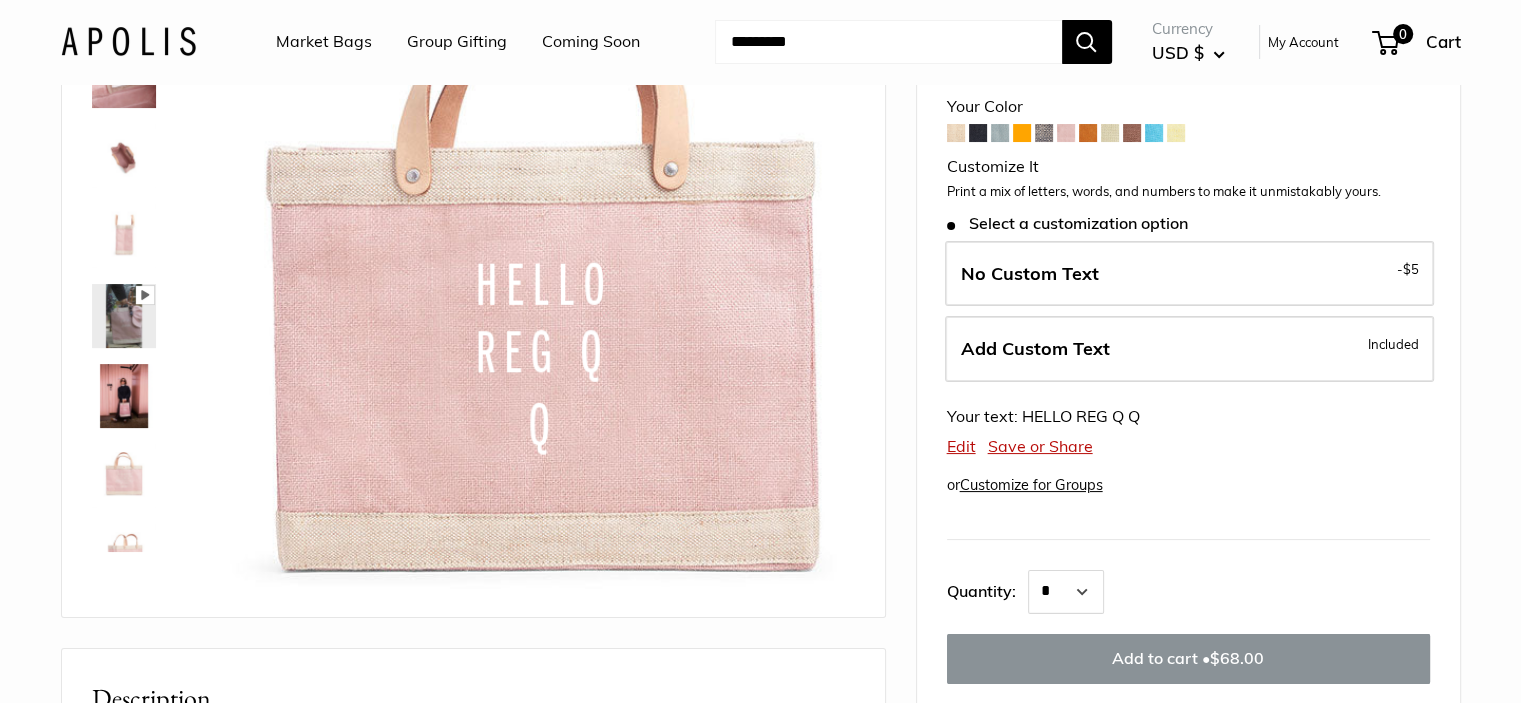 click at bounding box center (1000, 133) 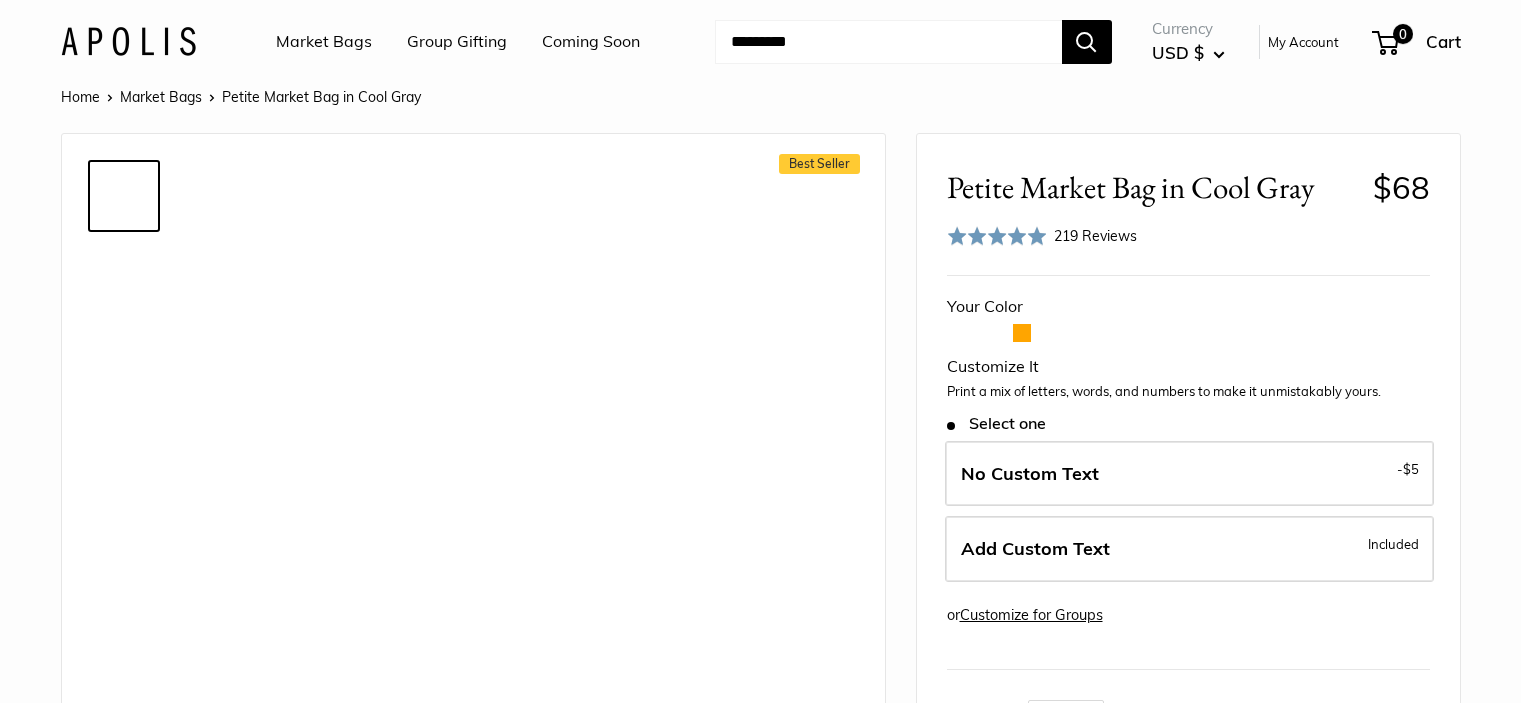 scroll, scrollTop: 300, scrollLeft: 0, axis: vertical 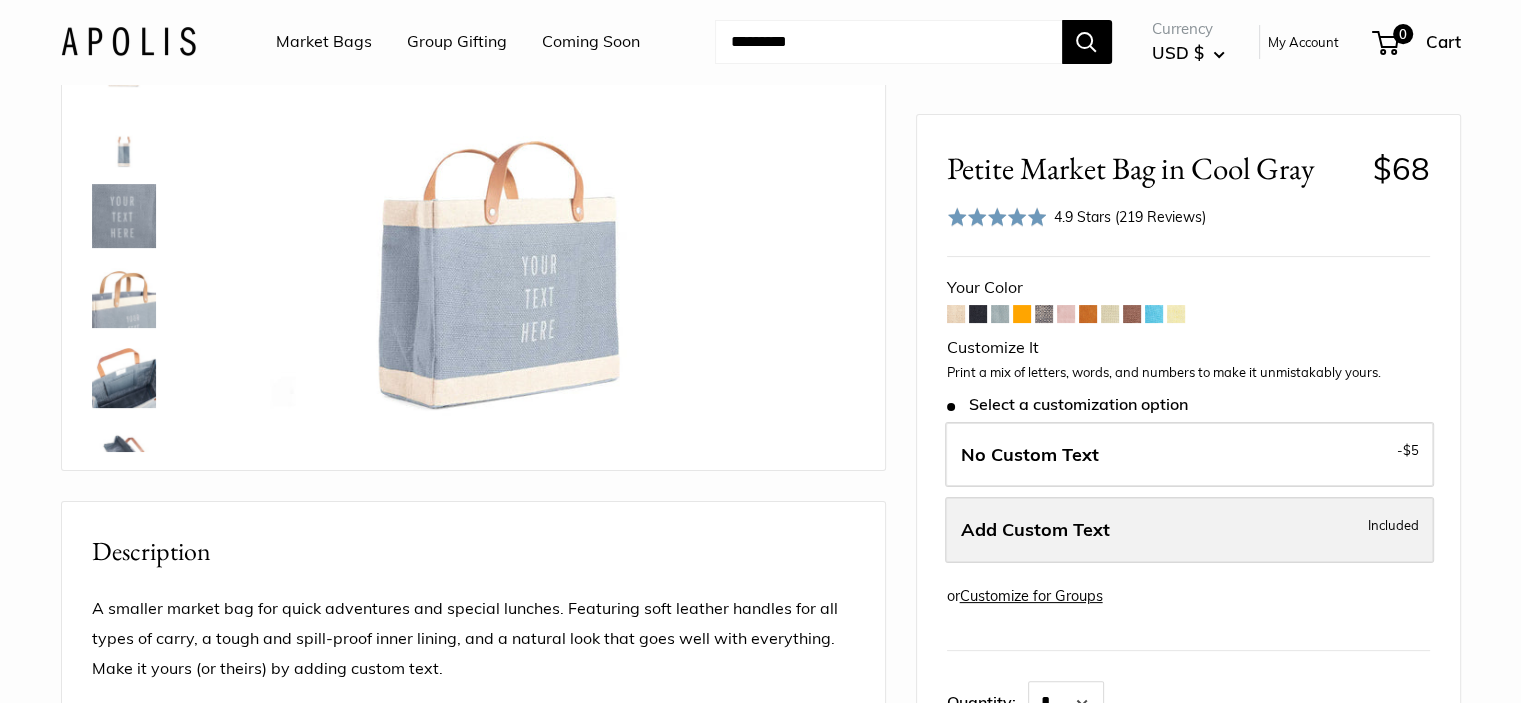 click on "Add Custom Text" at bounding box center (1035, 529) 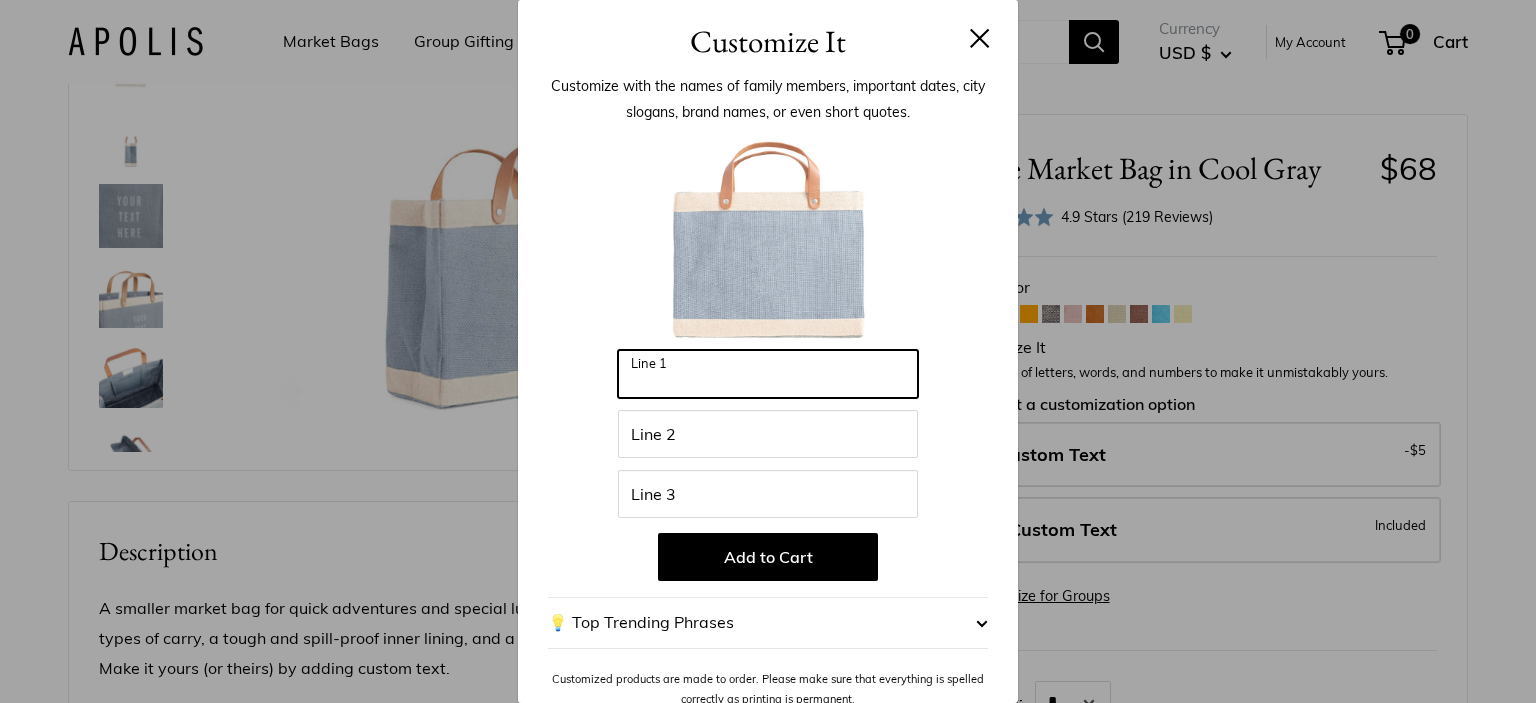 drag, startPoint x: 672, startPoint y: 372, endPoint x: 679, endPoint y: 289, distance: 83.294655 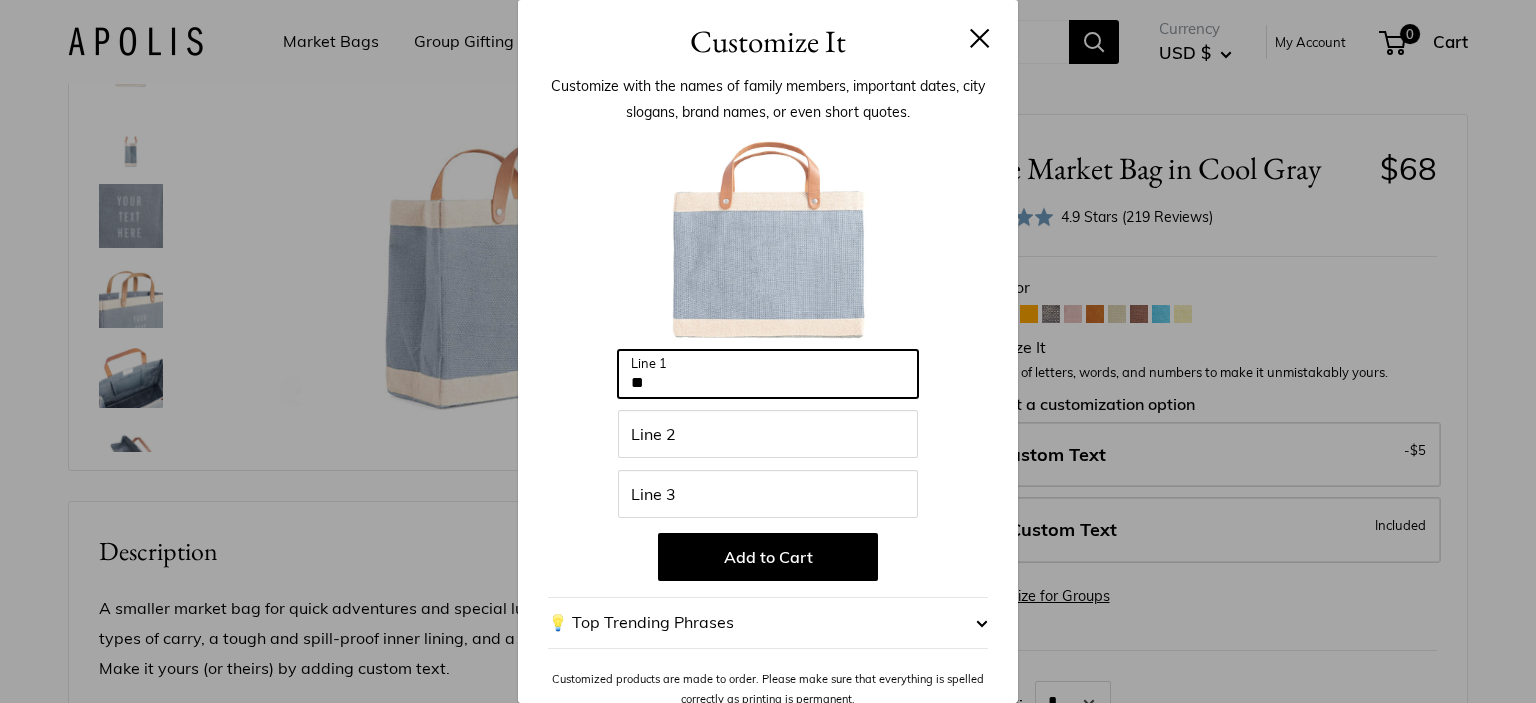type on "**" 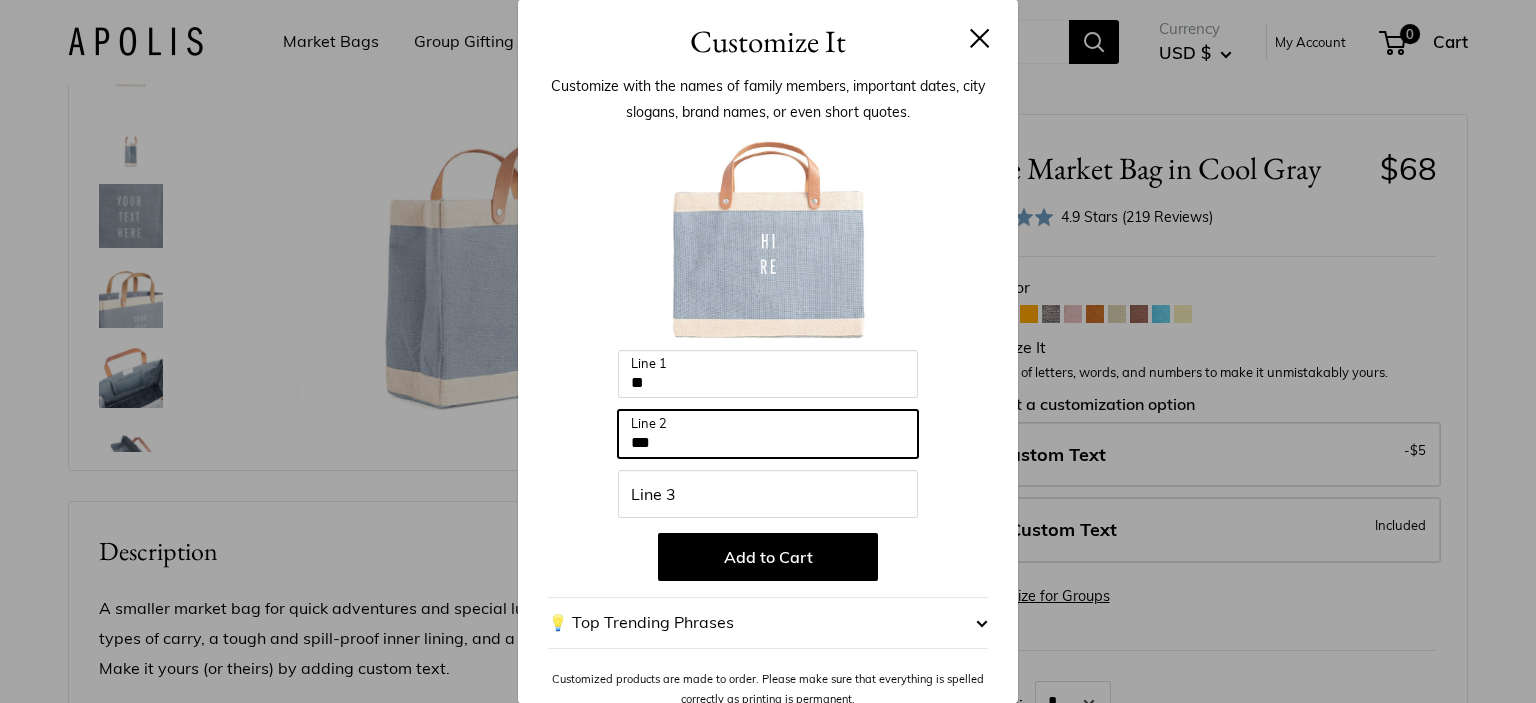 type on "***" 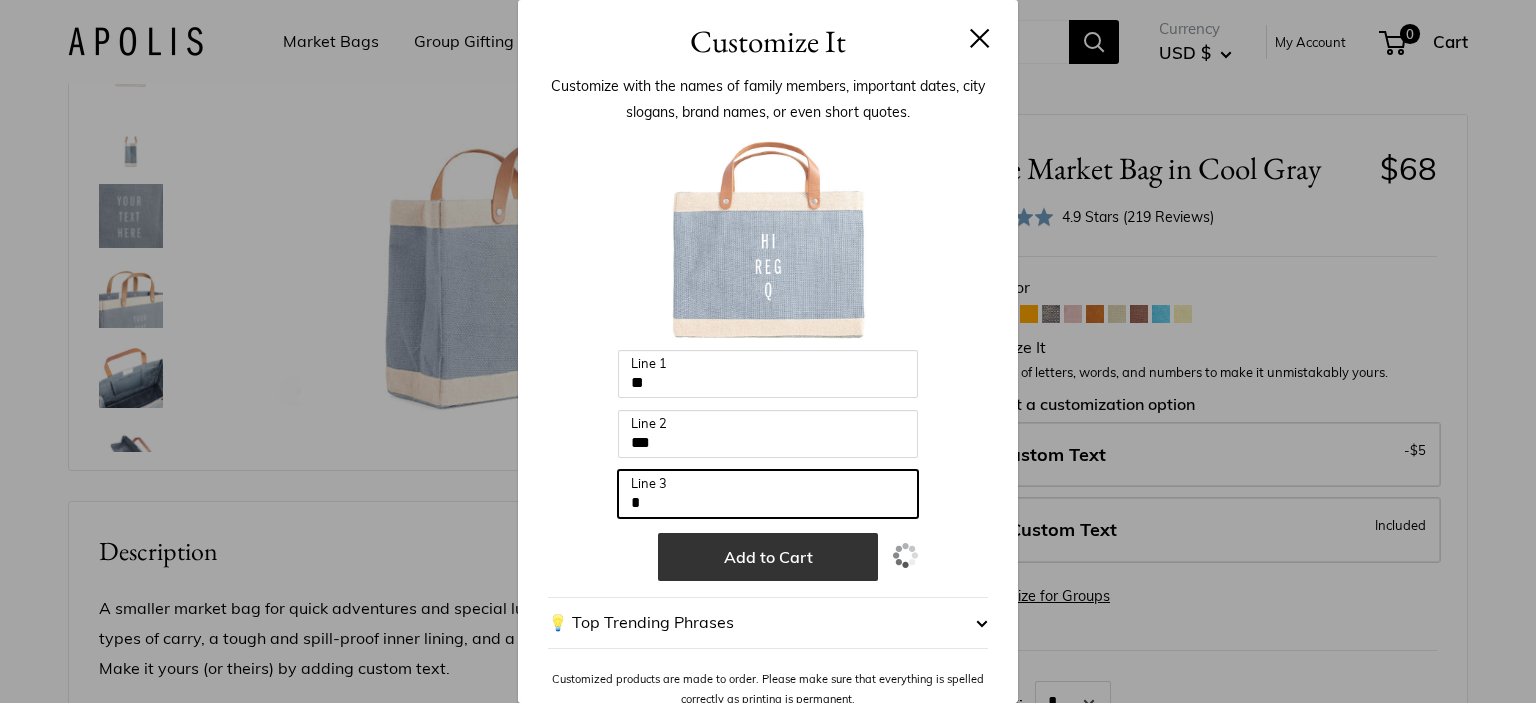 type on "*" 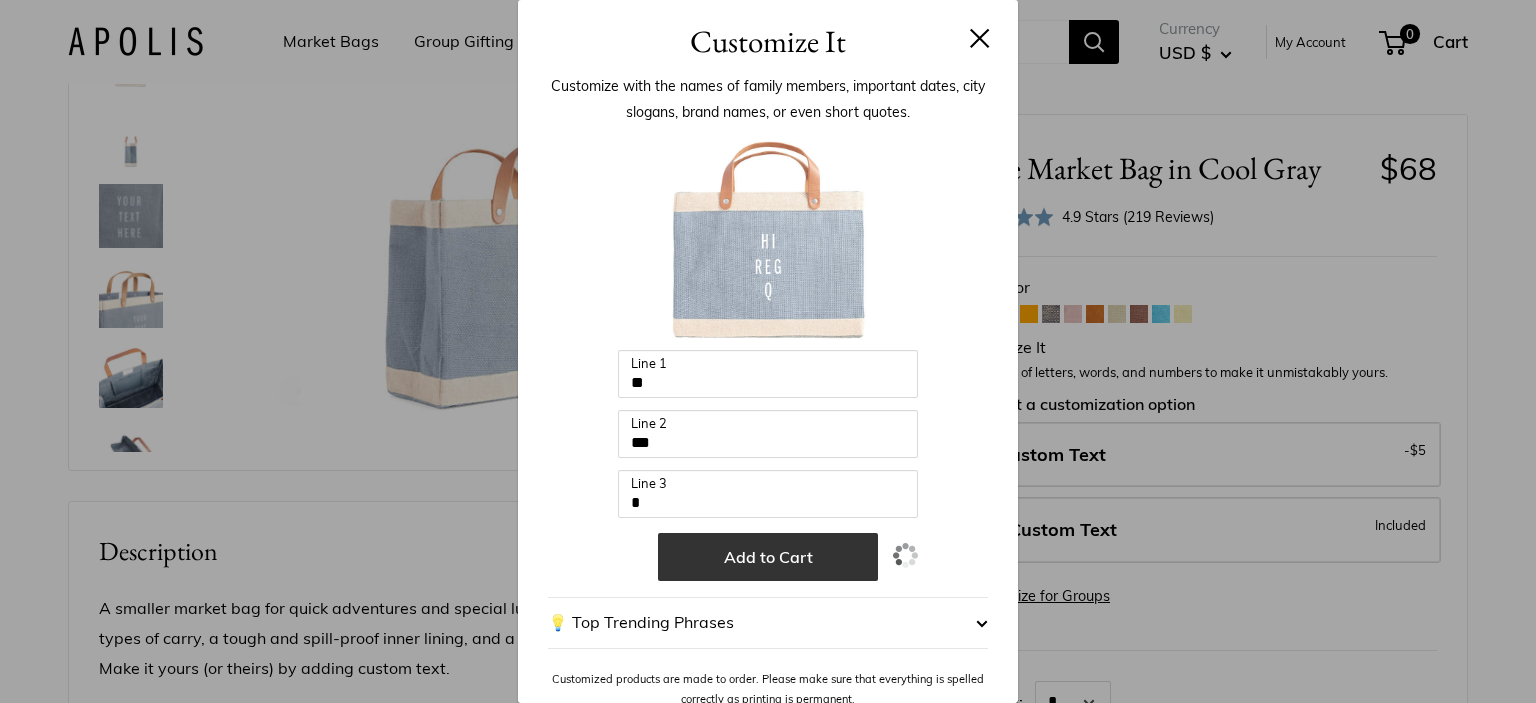 click on "Add to Cart" at bounding box center (768, 557) 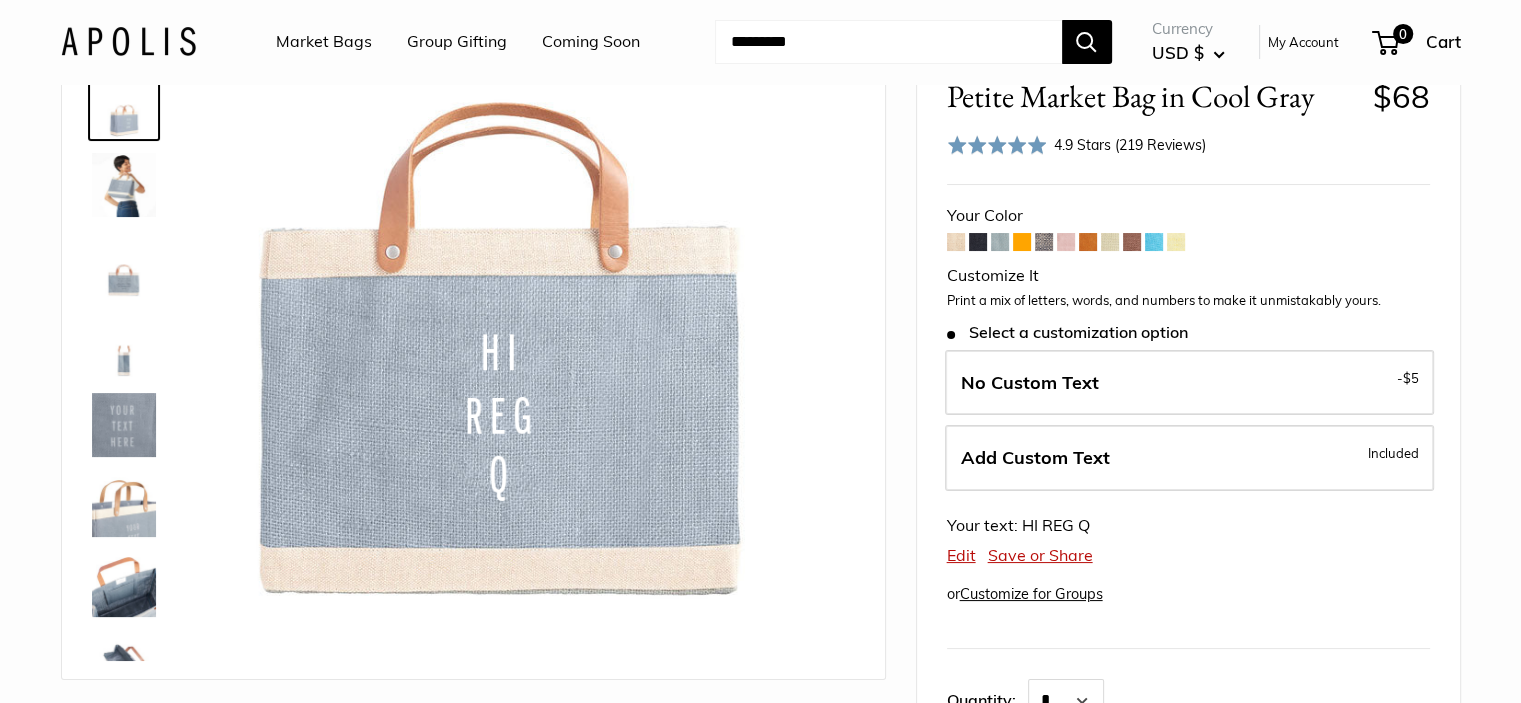 scroll, scrollTop: 200, scrollLeft: 0, axis: vertical 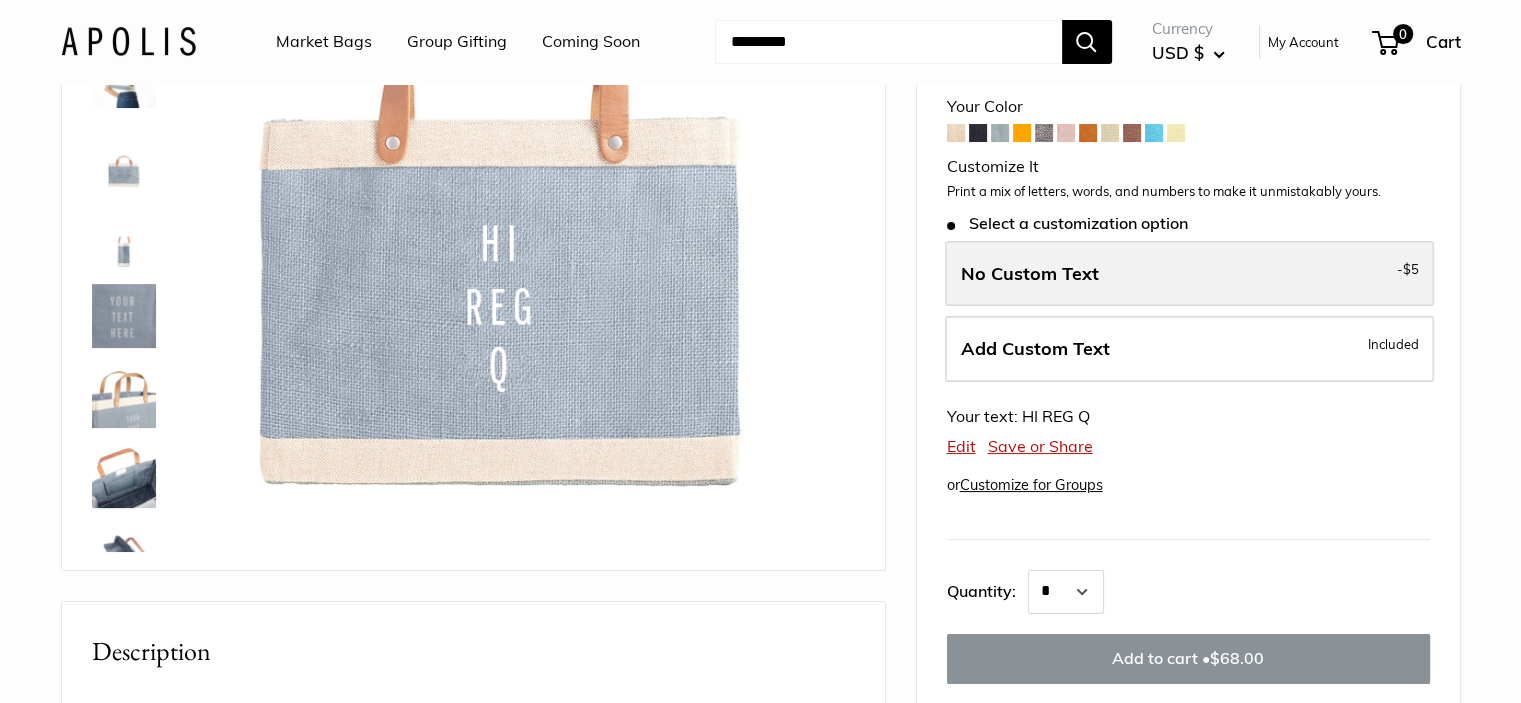 click on "No Custom Text
- $5" at bounding box center (1189, 274) 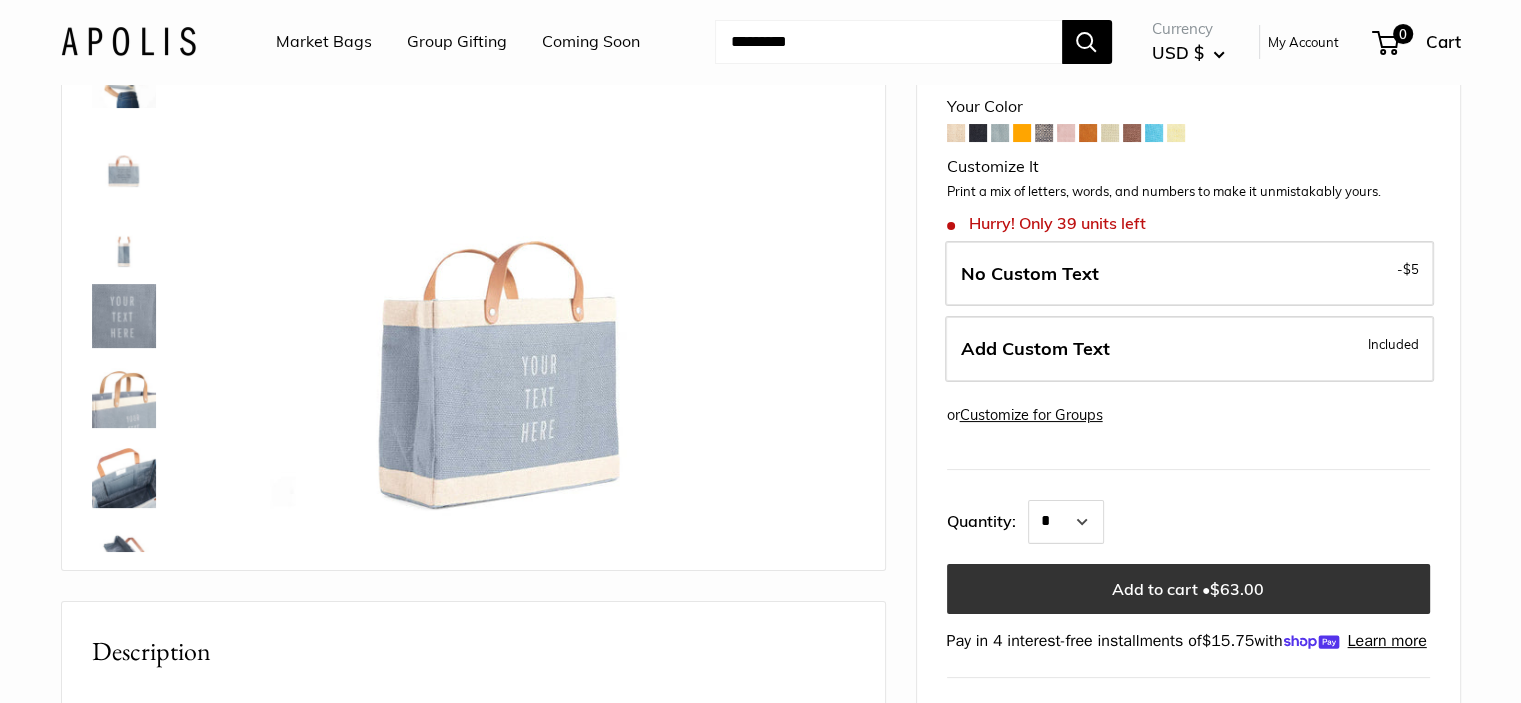 click on "Add to cart •  $63.00" at bounding box center (1188, 589) 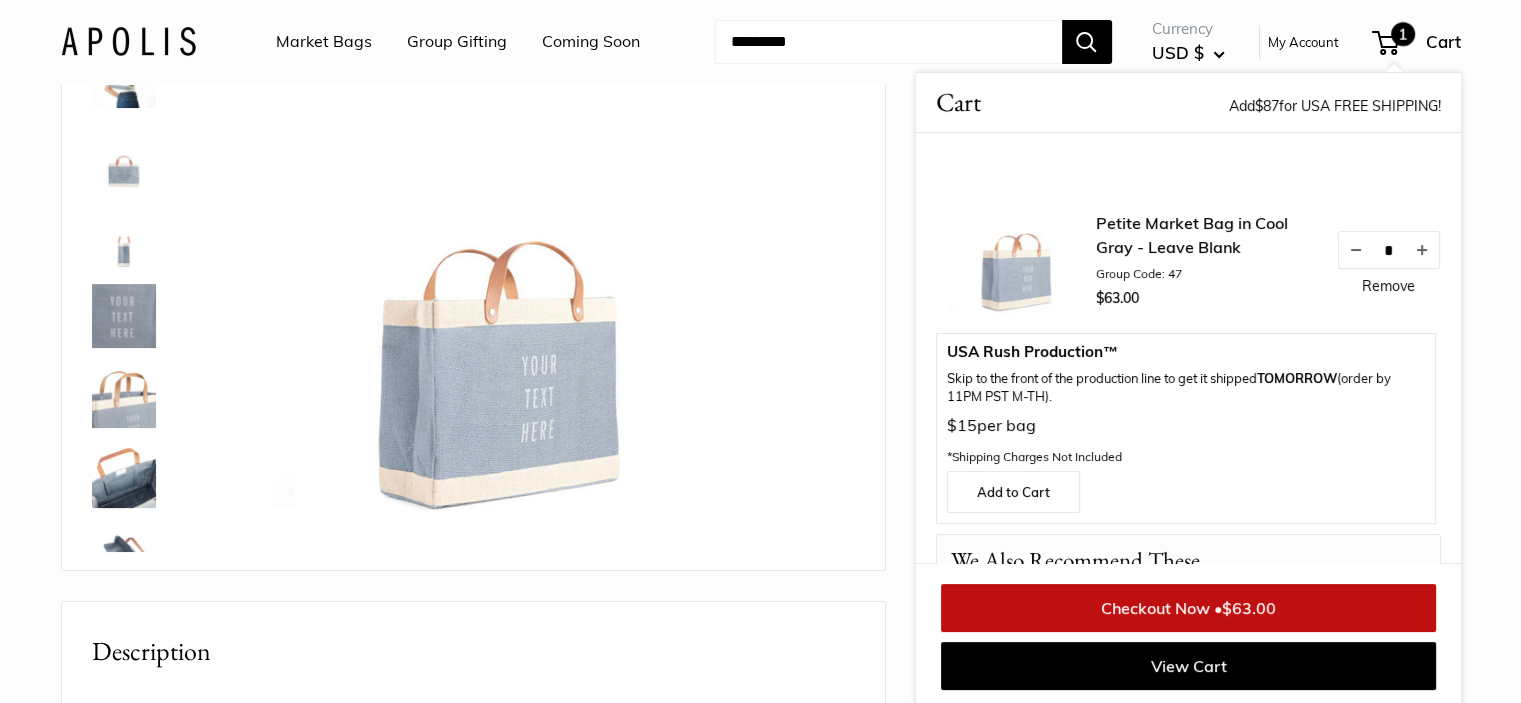 click on "Best Seller" at bounding box center [473, 252] 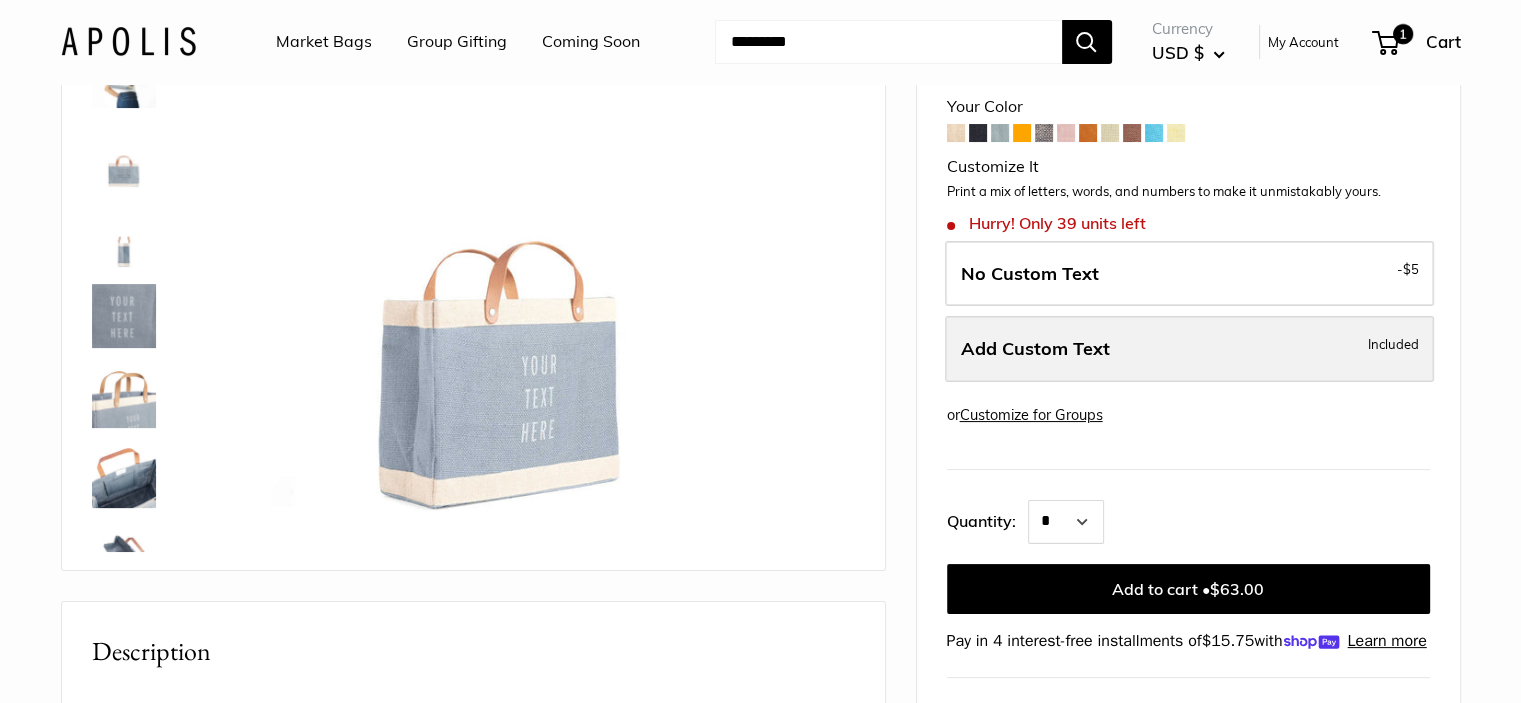 click on "Add Custom Text
Included" at bounding box center [1189, 349] 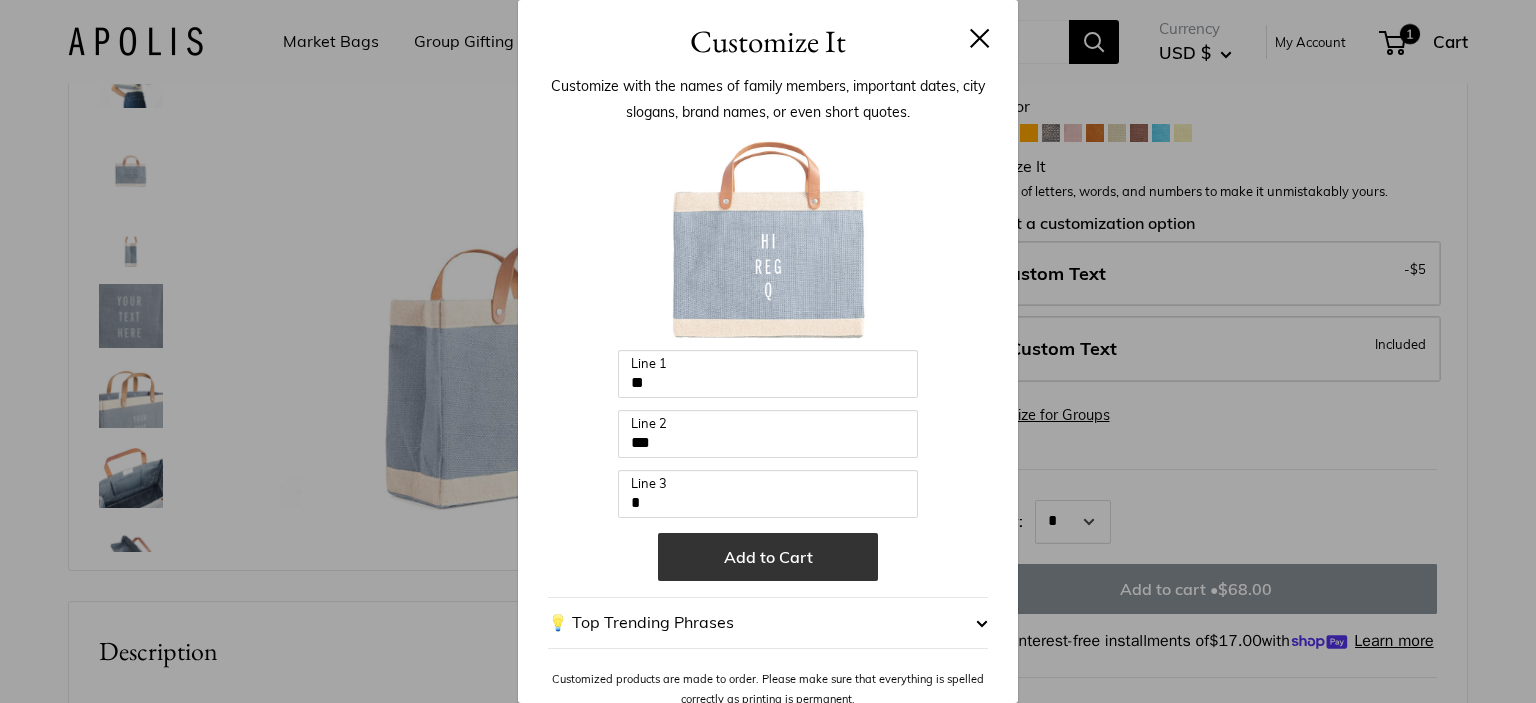 click on "Add to Cart" at bounding box center (768, 557) 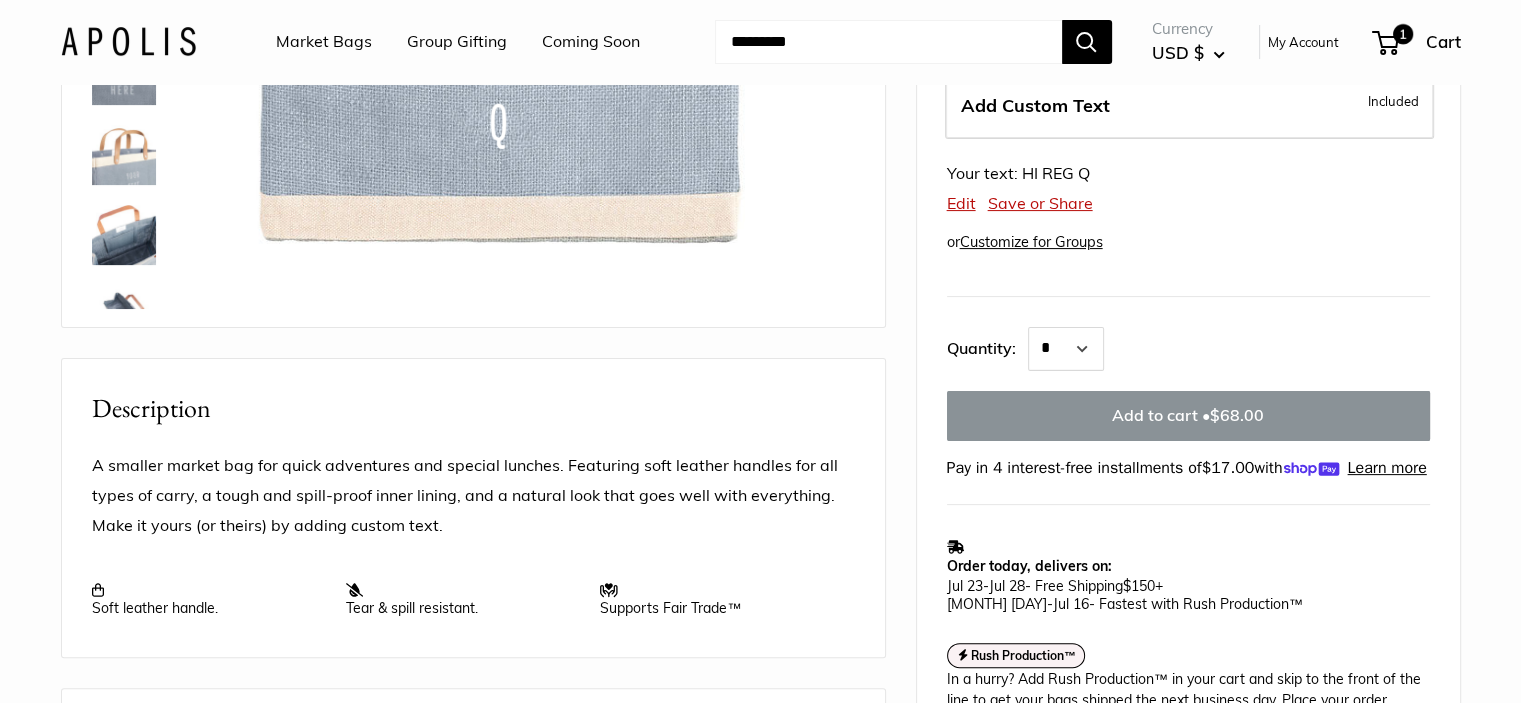 scroll, scrollTop: 600, scrollLeft: 0, axis: vertical 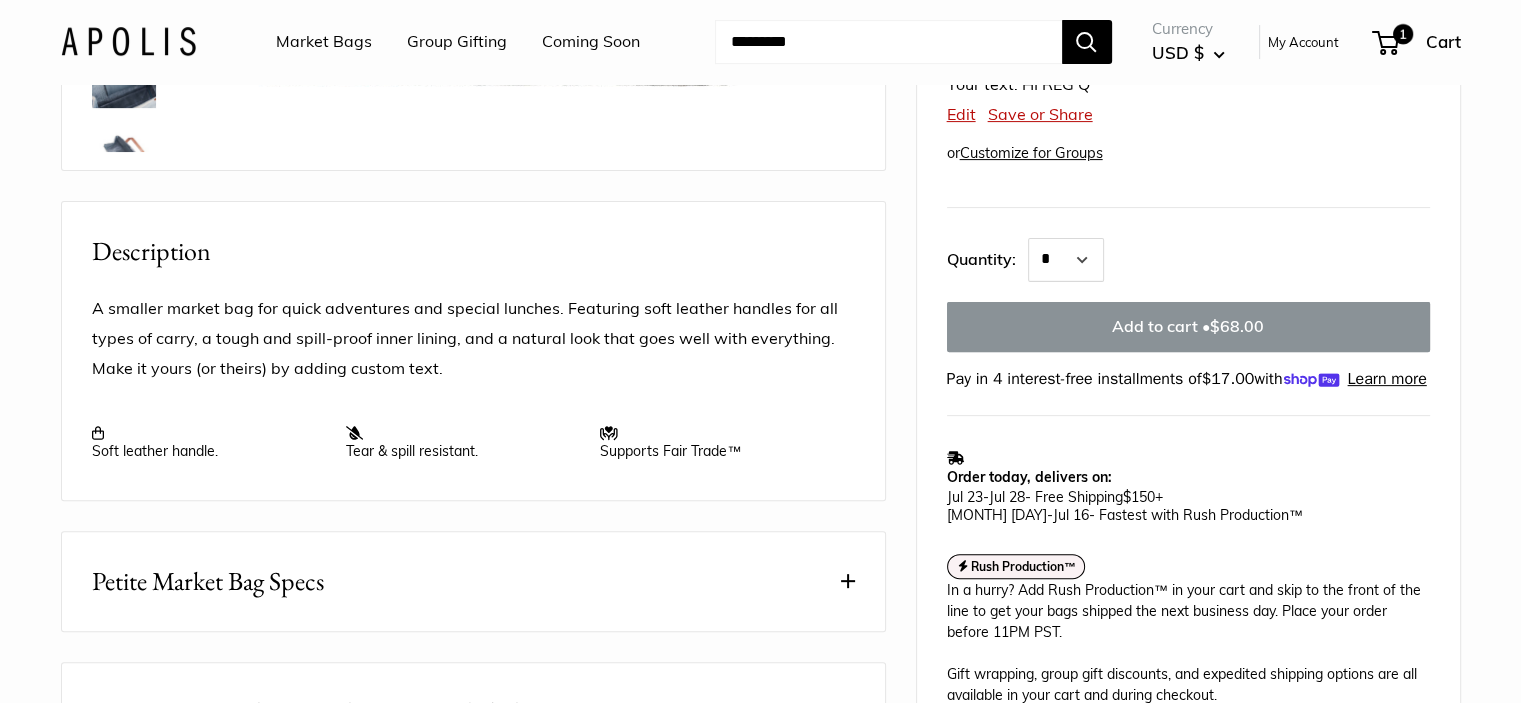 click on "Your Color
Customize It
-" at bounding box center [1188, 75] 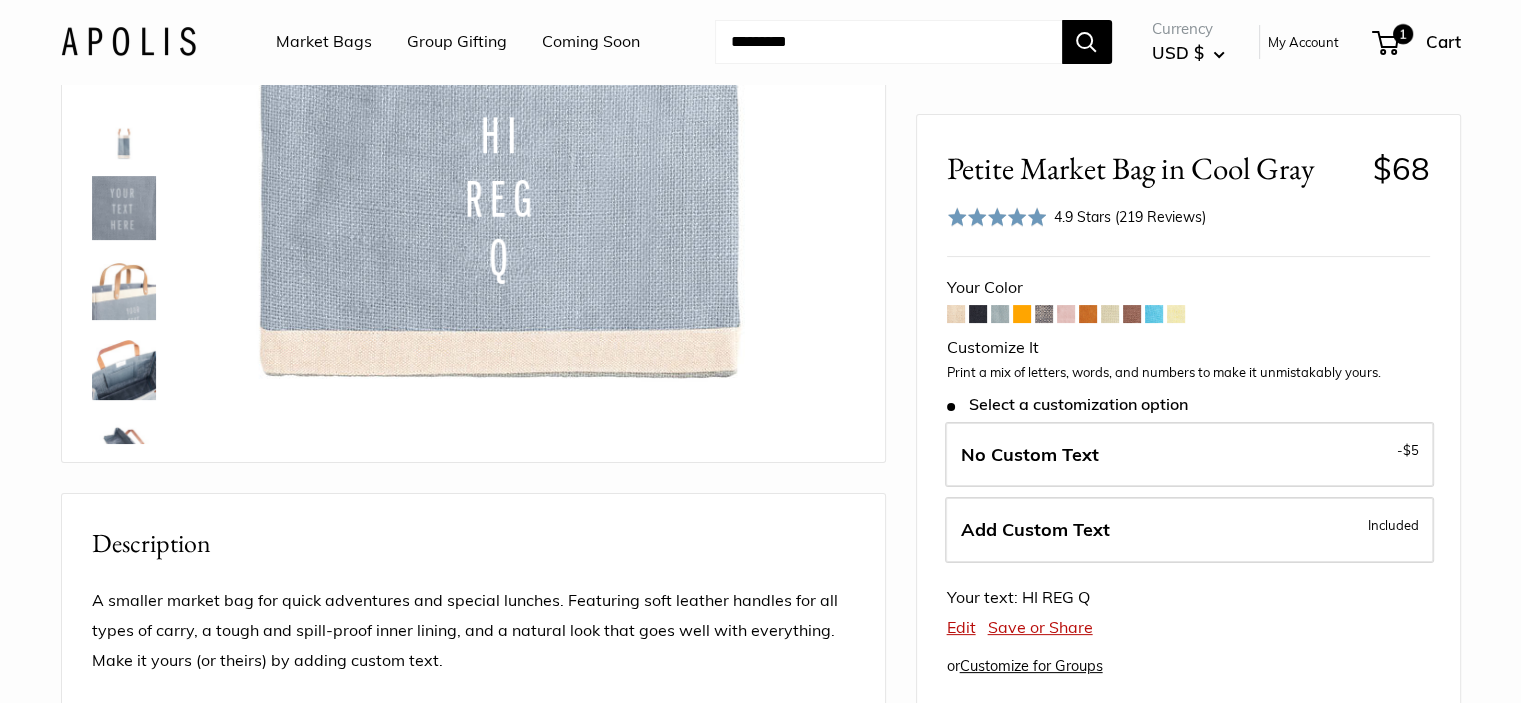 scroll, scrollTop: 200, scrollLeft: 0, axis: vertical 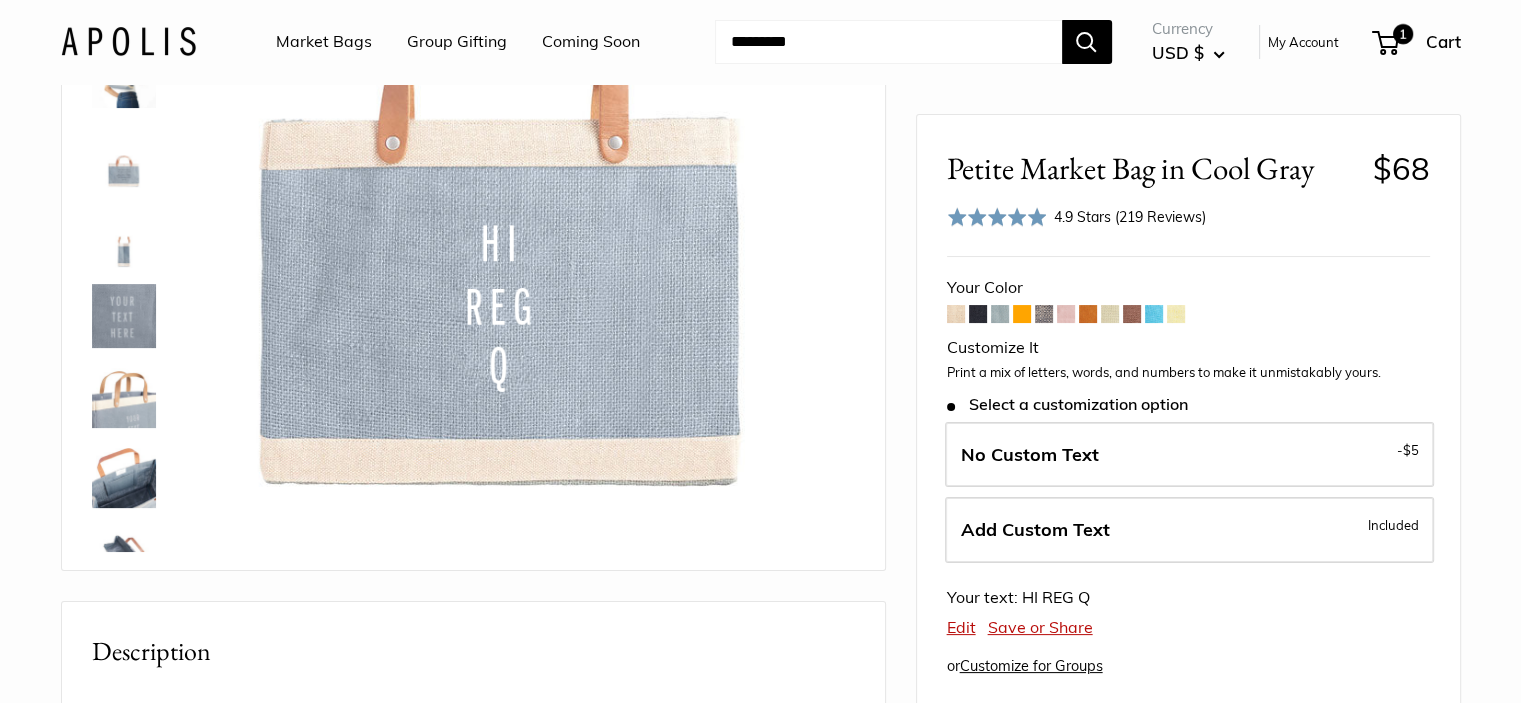 click at bounding box center [1066, 314] 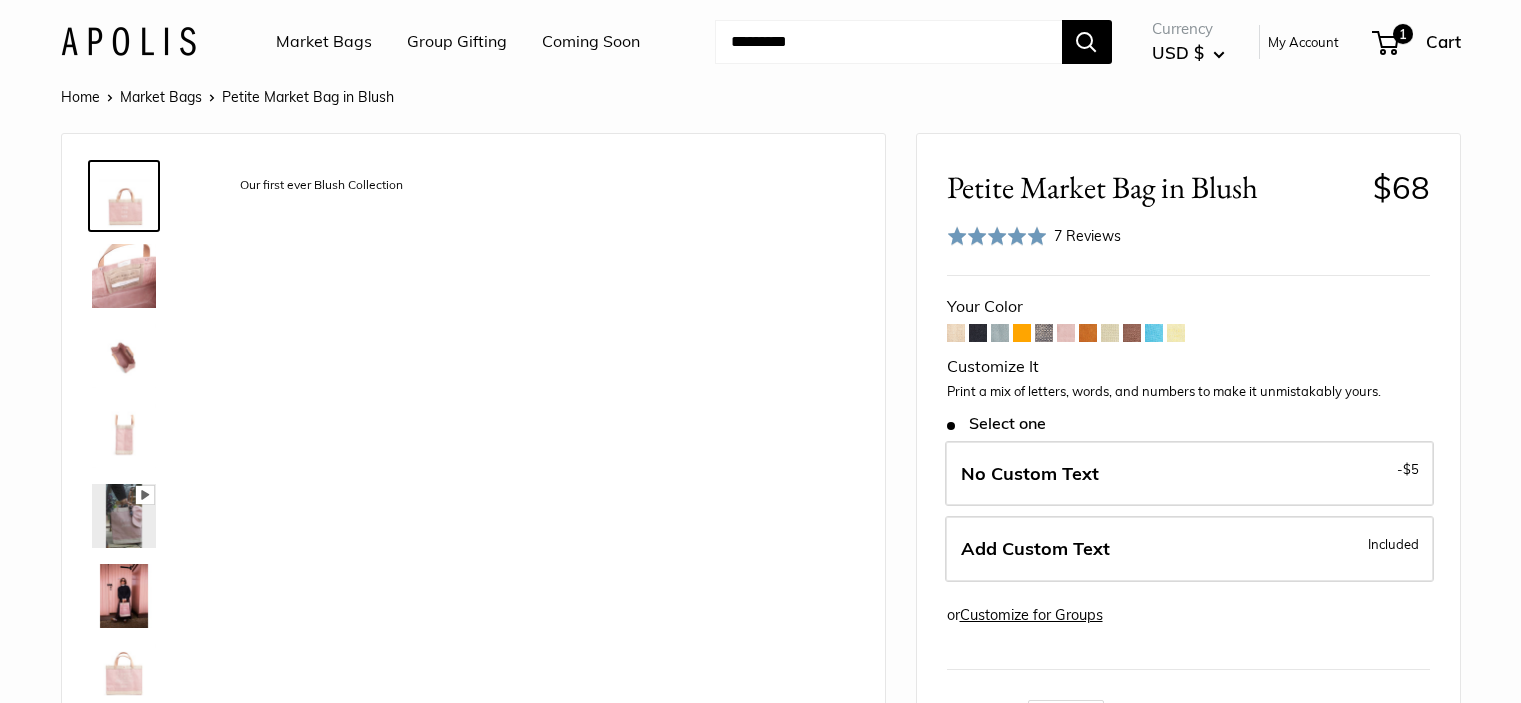 scroll, scrollTop: 0, scrollLeft: 0, axis: both 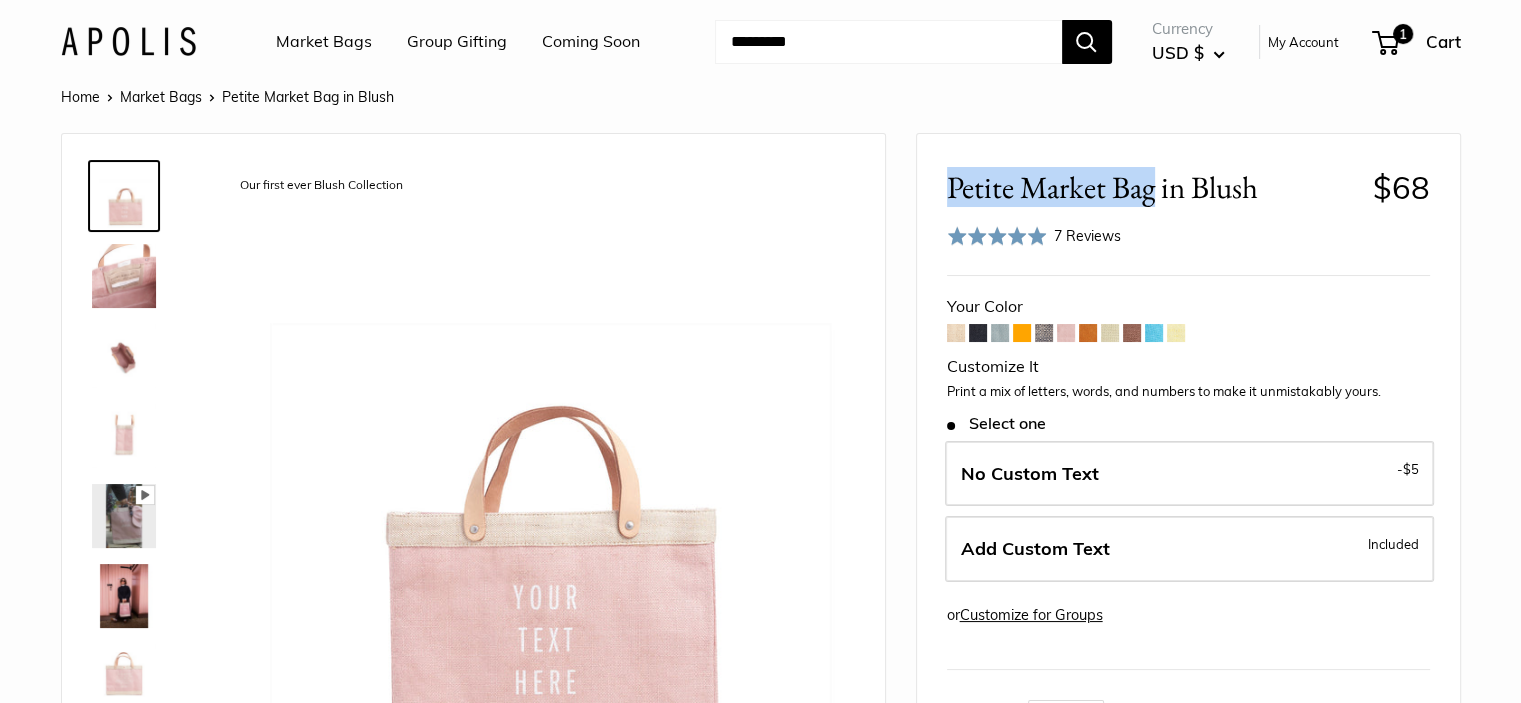 drag, startPoint x: 1122, startPoint y: 211, endPoint x: 1149, endPoint y: 187, distance: 36.124783 